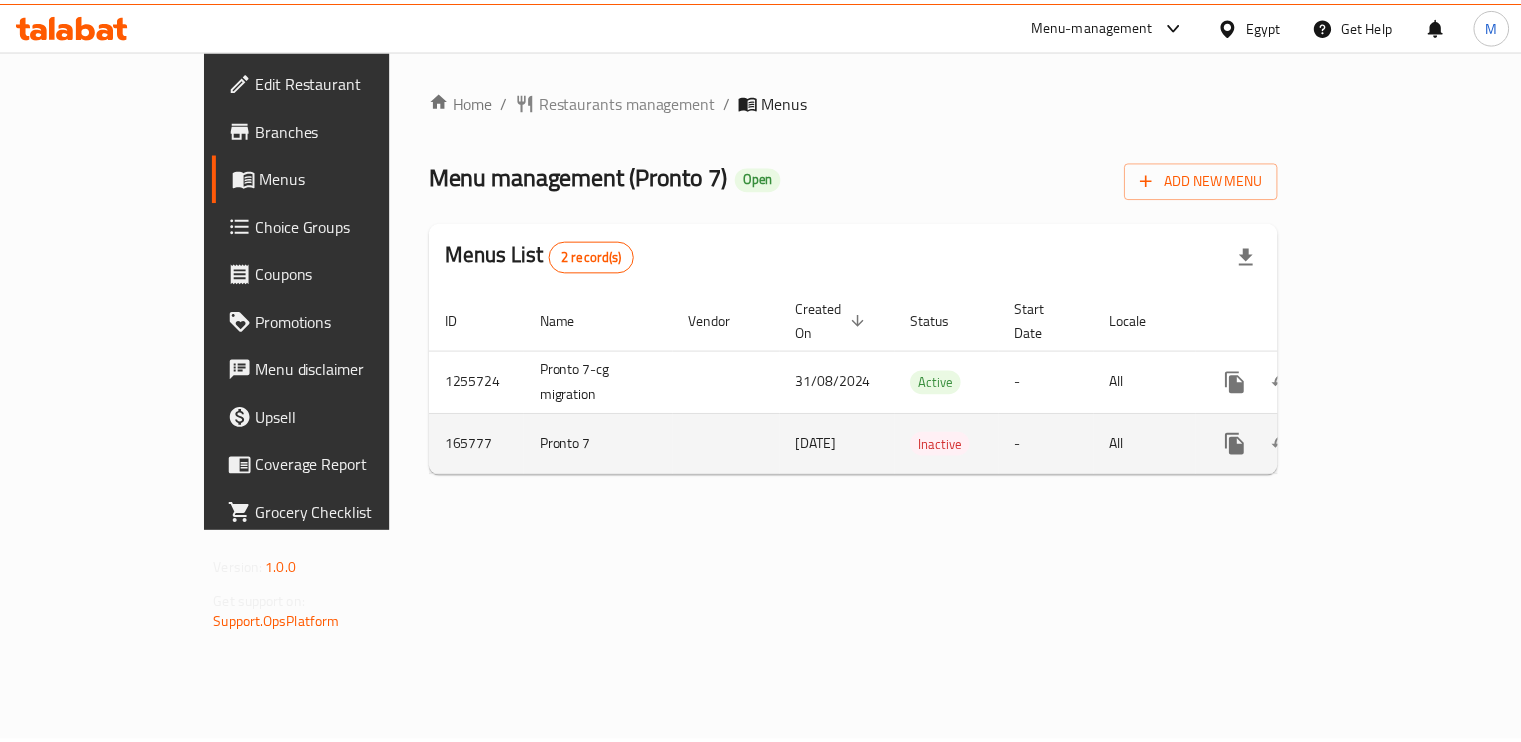 scroll, scrollTop: 0, scrollLeft: 0, axis: both 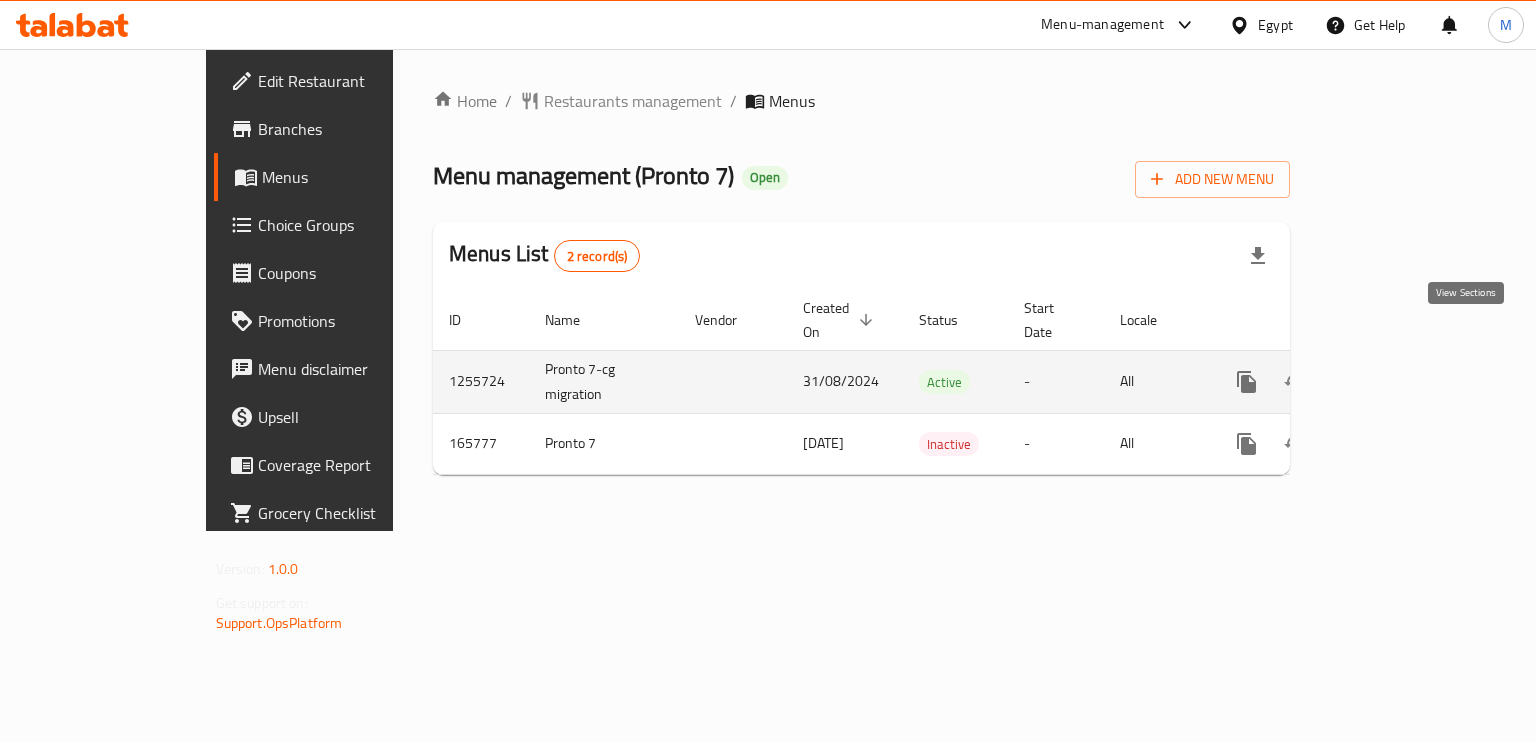 click at bounding box center [1391, 382] 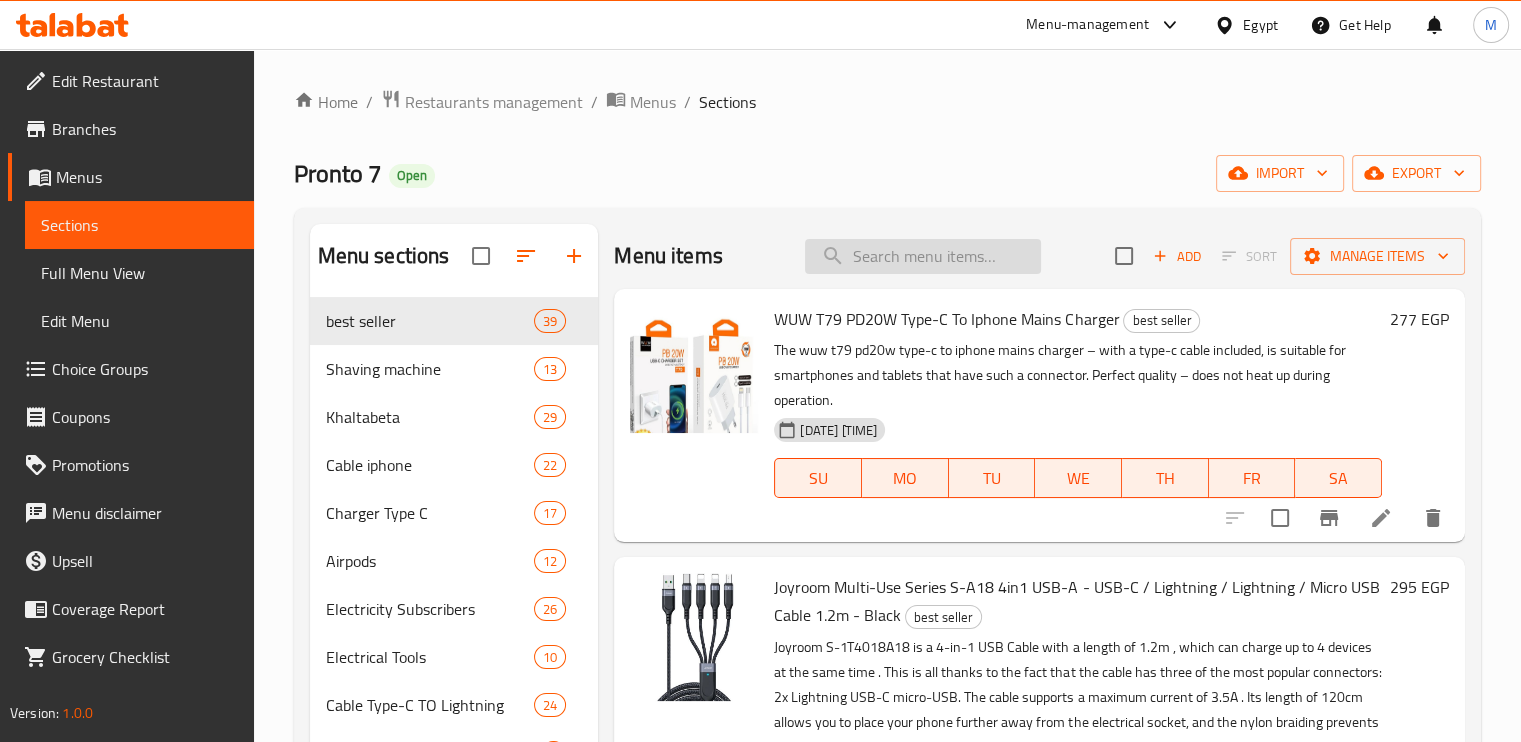 paste on "616207" 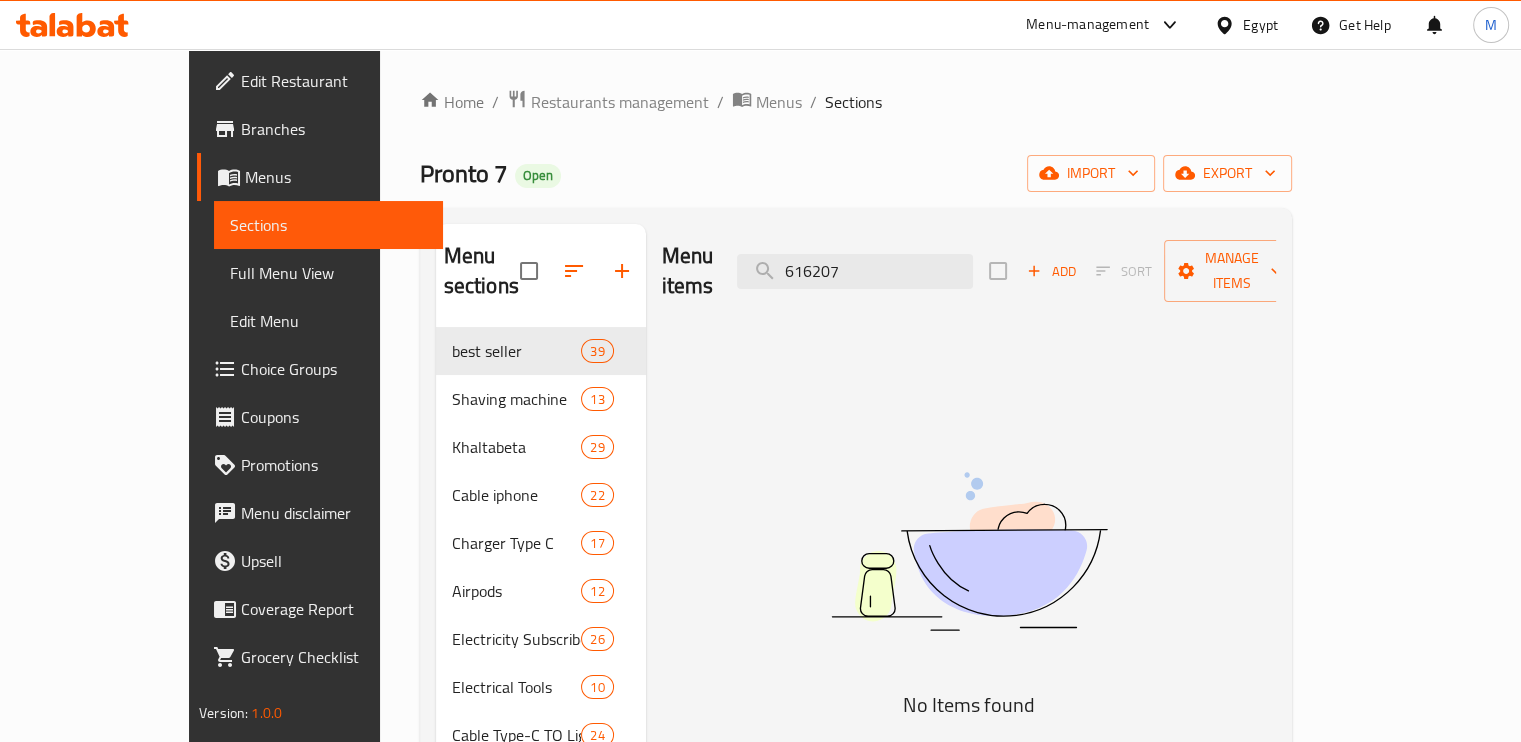 click on "Home / Restaurants management / Menus / Sections Pronto 7 Open import export Menu sections best seller 39 Shaving machine 13 Khaltabeta 29 Cable iphone 22  Charger Type C 17 Airpods 12 Electricity Subscribers 26 Electrical Tools 10 Cable Type-C TO Lightning 24 charger iphone 9 Power Bank 7 Head Charger 24 Cable Type C 14 Cable Type-C TO Type-C 21 Bluetooth Products 16 Pronto7 9 Smart watch 5 Earphone bluetooth 3 Mobile Headphones 26 Lightning Earphone 10 Type C Earphone 10 Speaker And Headphone 12 Keyboard And Mouse 20 Headphone blutooth 7 small converter 17 Cable HDMI  16 Memory Cards And Flash Drives 27 In the stairs 8 computer cables  28 computer section 17 Batteries 25 Multi 13 Last chance 0 Gaming Tools 8 Holder 22 Bags 7 Inside Car 13 Mobile 1 Micro 8 Various Offers 0 AUX 10 On the go 3 Selfie 8 Menu items 616207 Add Sort Manage items No Items found" at bounding box center [856, 1252] 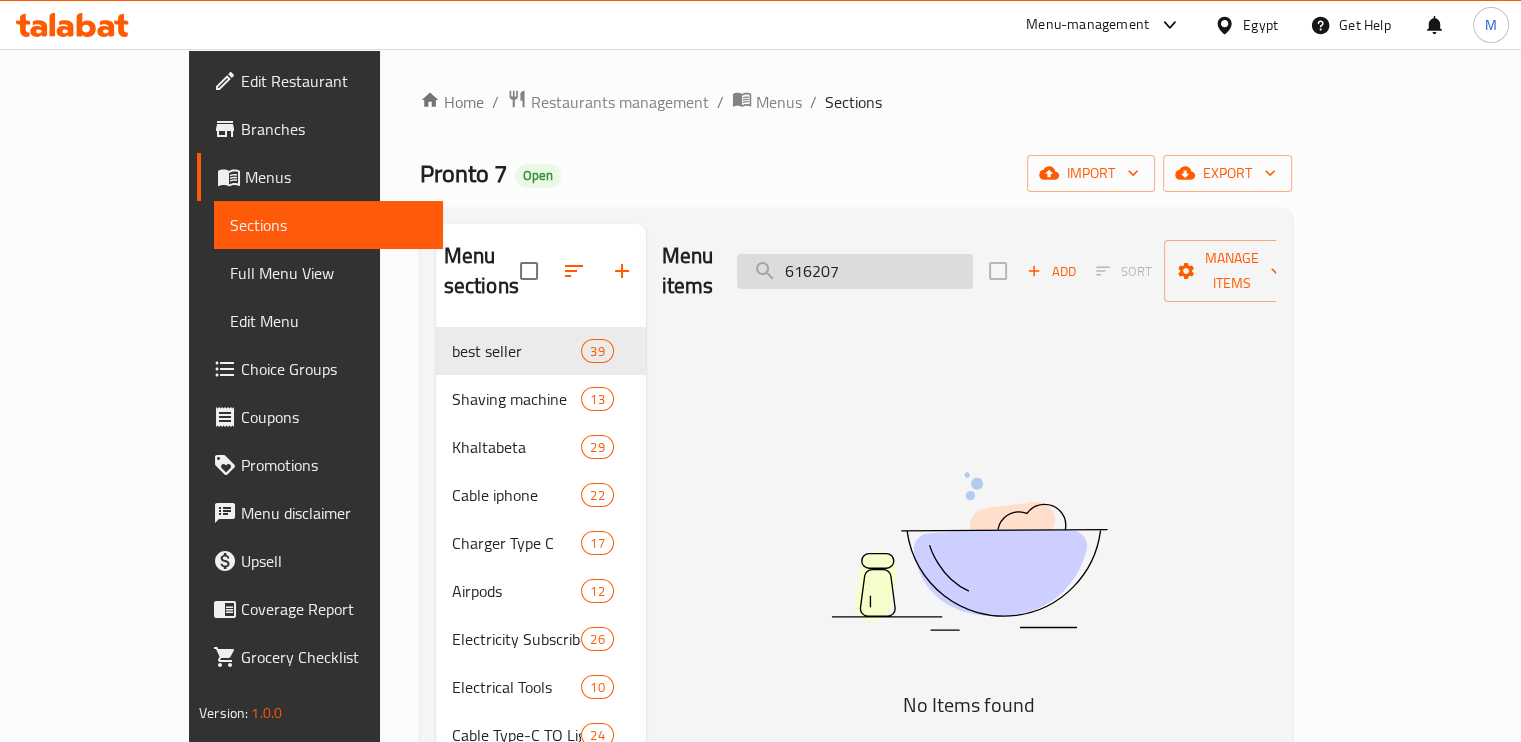 click on "616207" at bounding box center (855, 271) 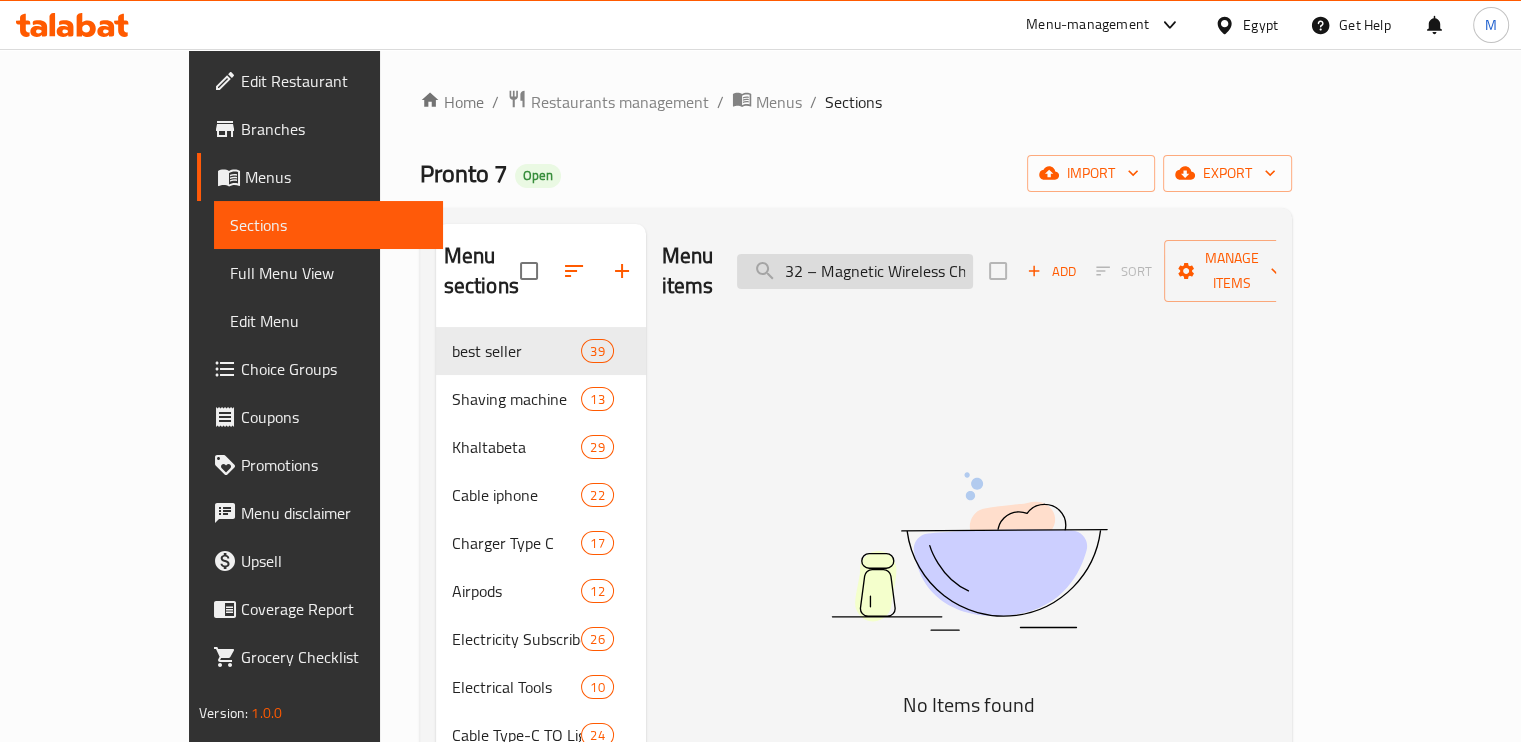 scroll, scrollTop: 0, scrollLeft: 95, axis: horizontal 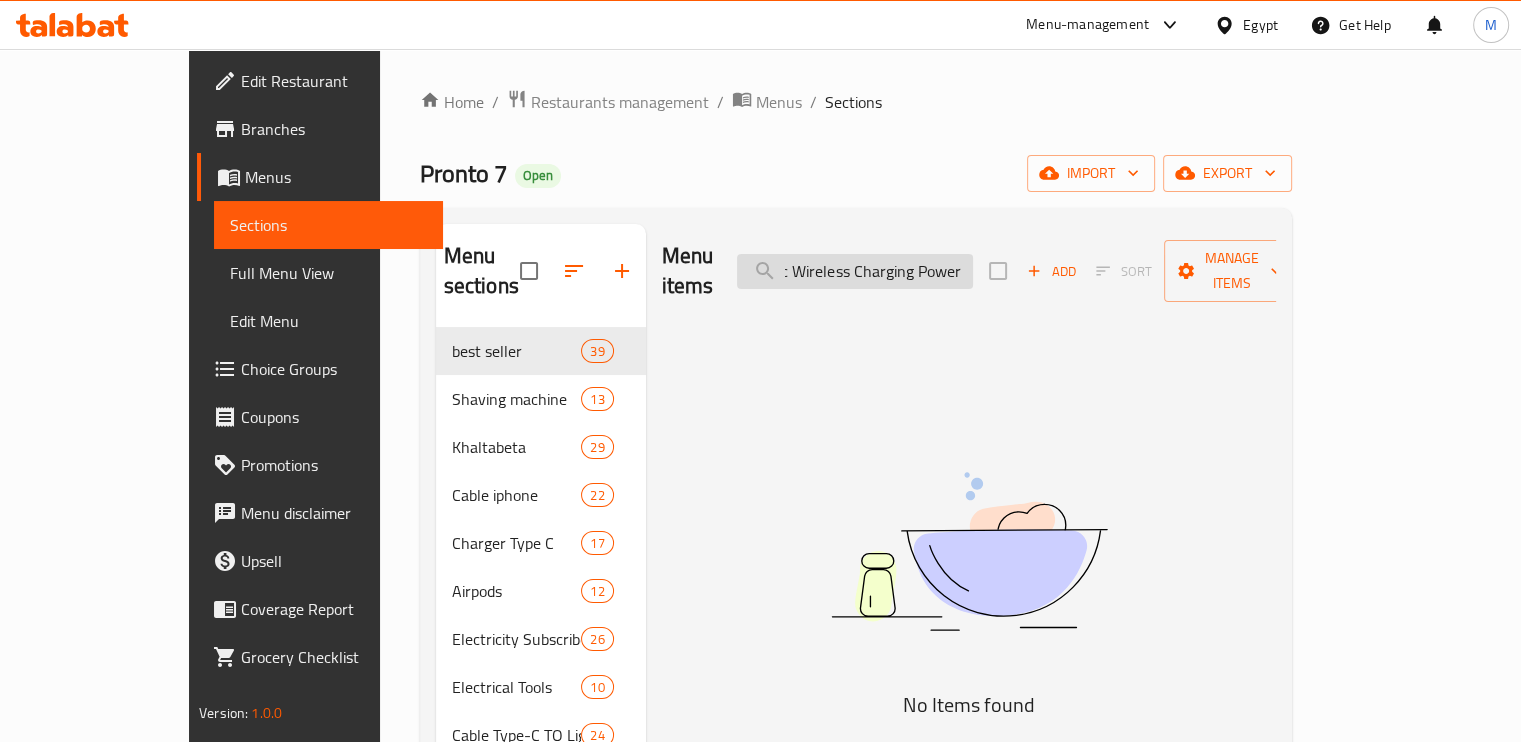 click on "32 – Magnetic Wireless Charging Power Bank" at bounding box center (855, 271) 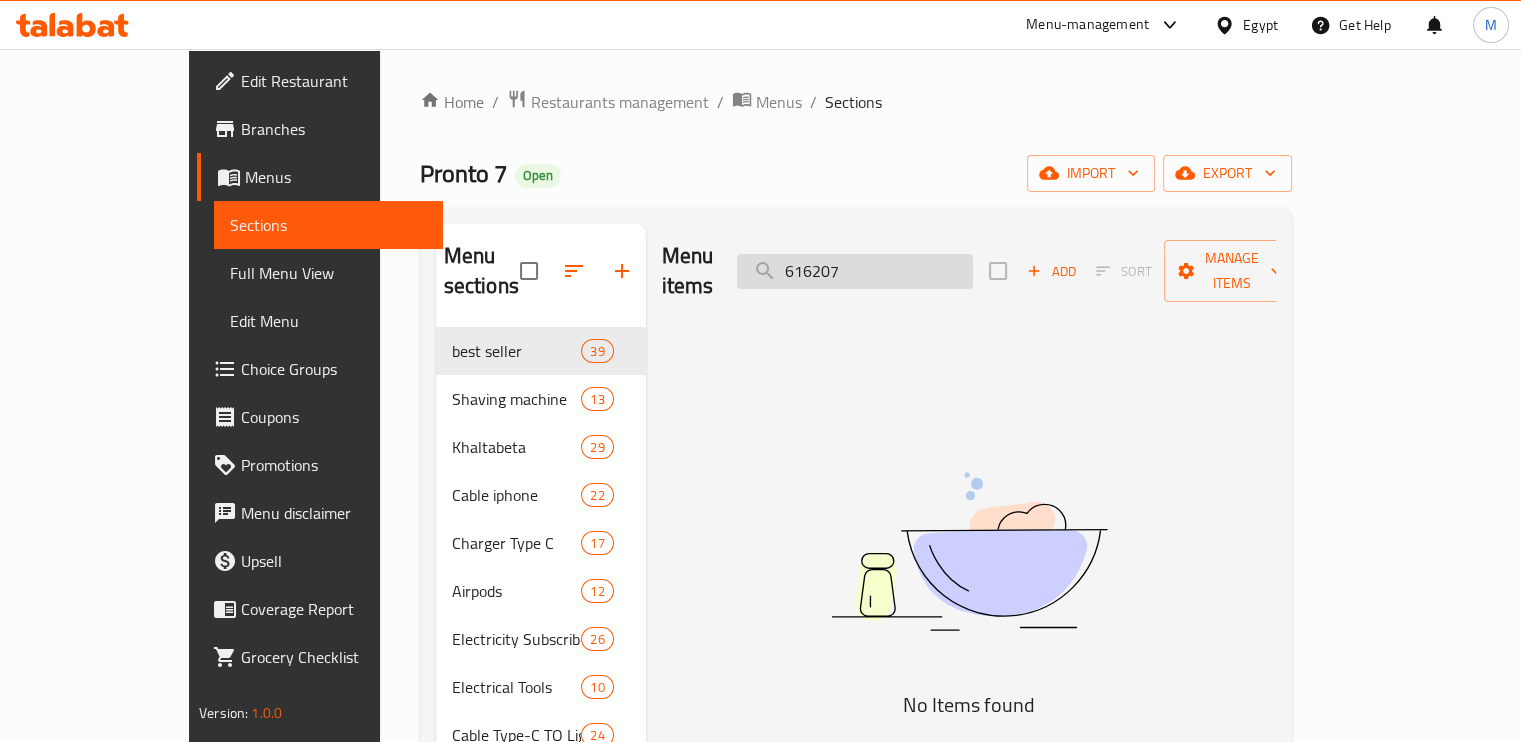 paste on "32 – Magnetic Wireless Charging Power Bank" 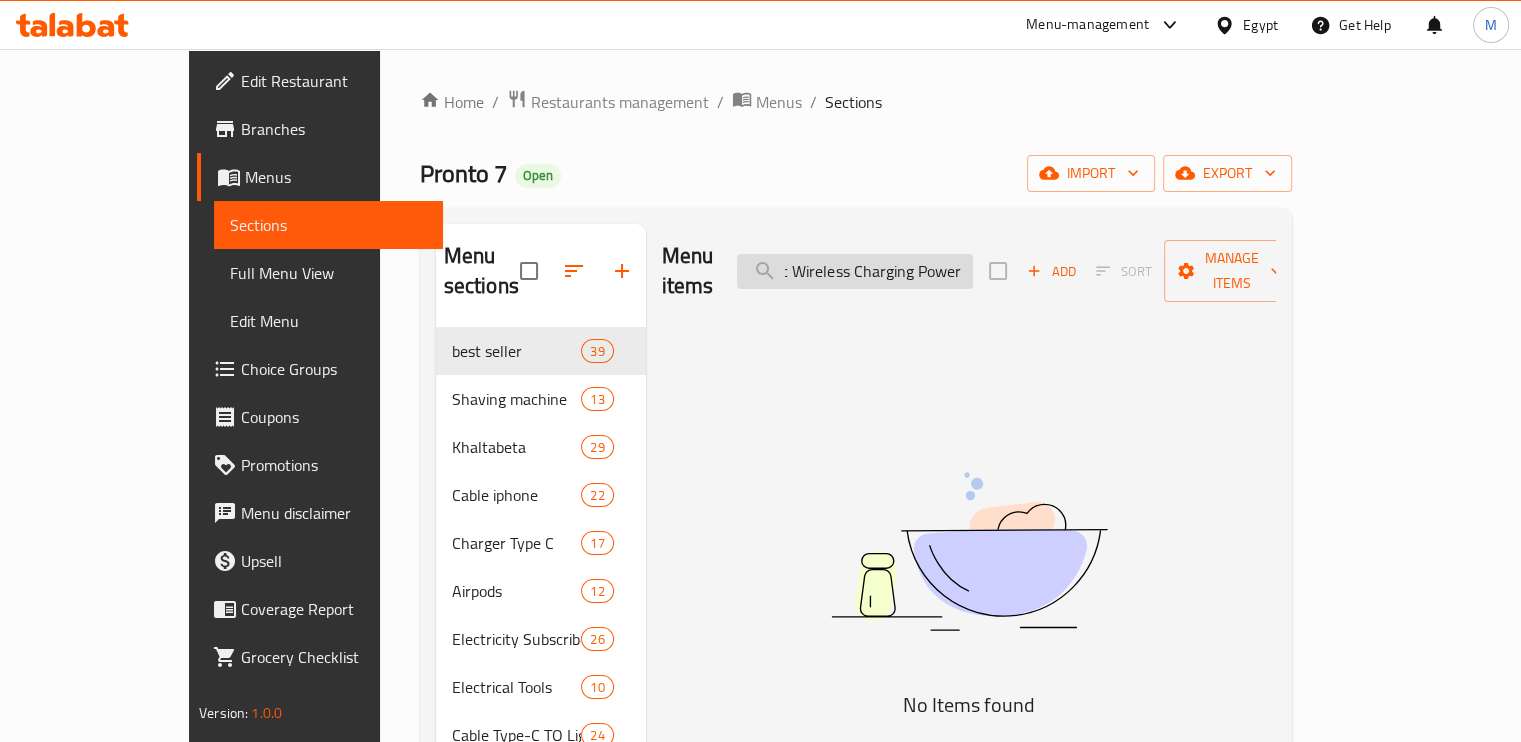 scroll, scrollTop: 0, scrollLeft: 0, axis: both 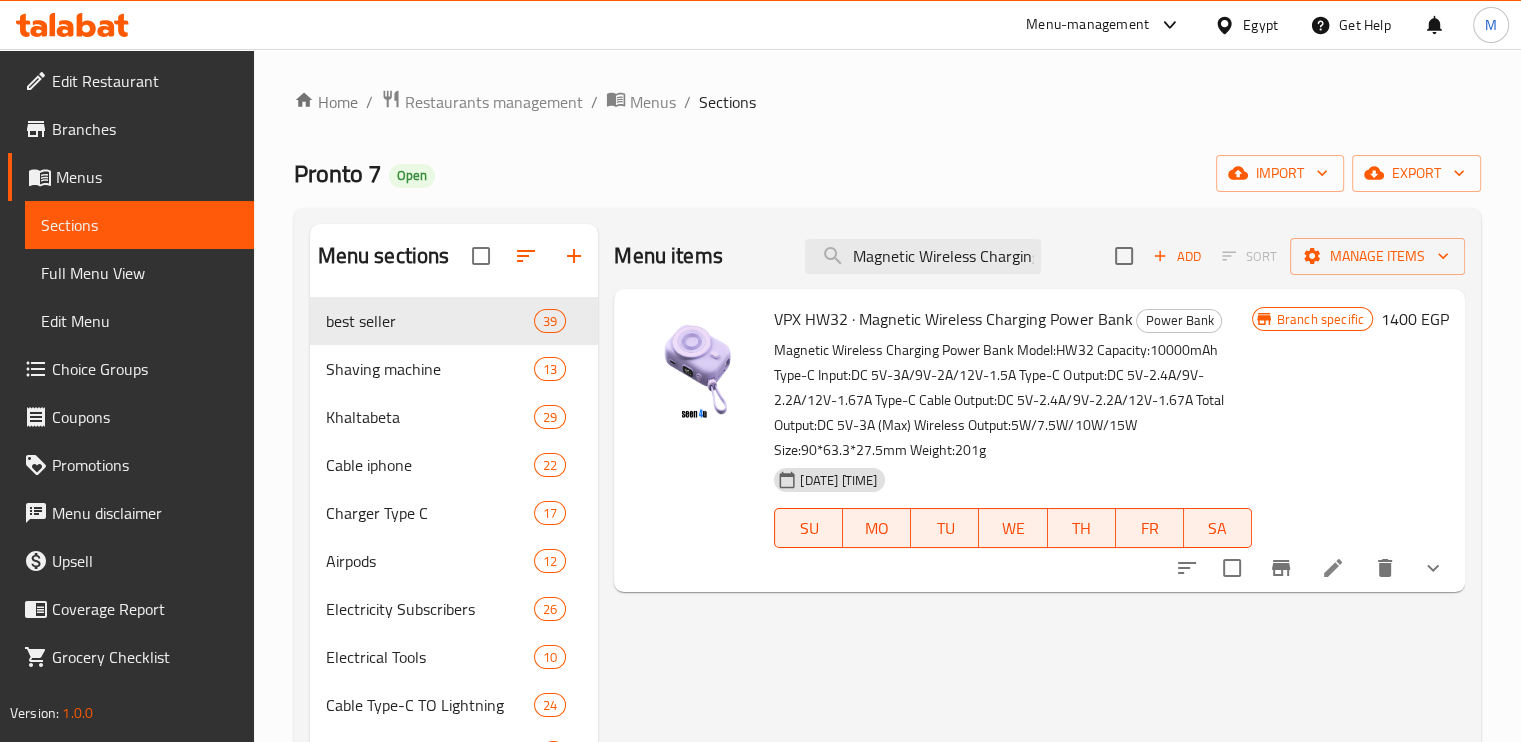 type on "Magnetic Wireless Charging Power Bank" 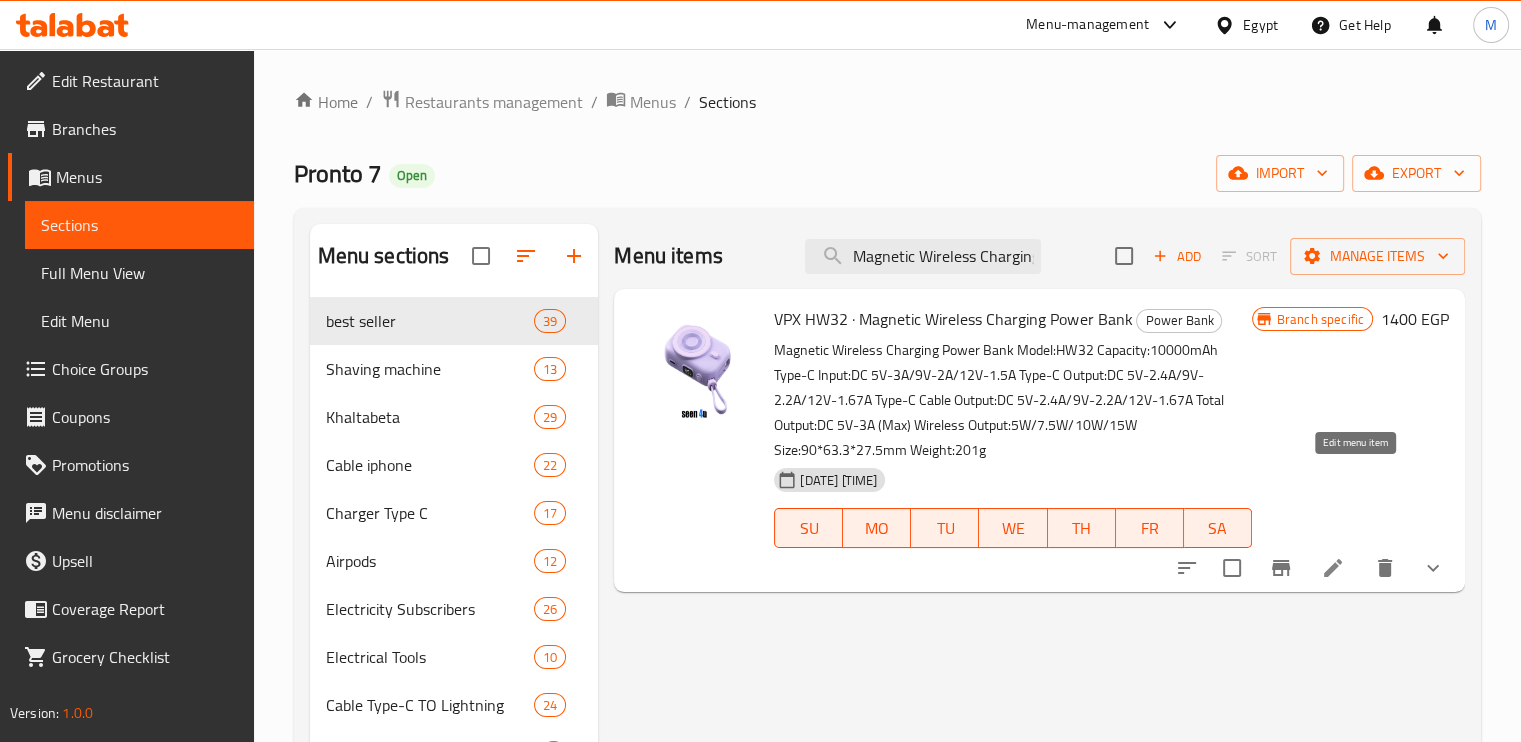 click 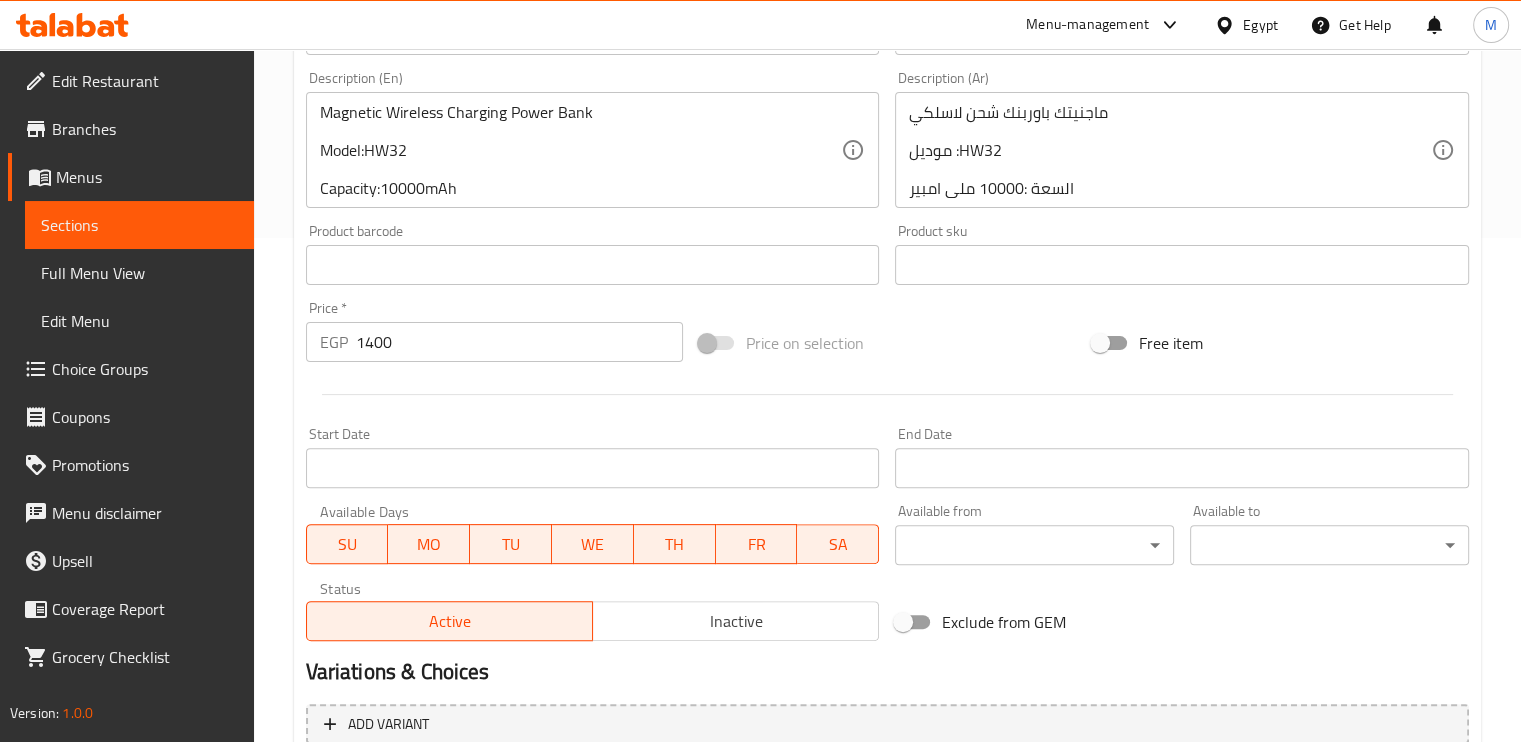 scroll, scrollTop: 0, scrollLeft: 0, axis: both 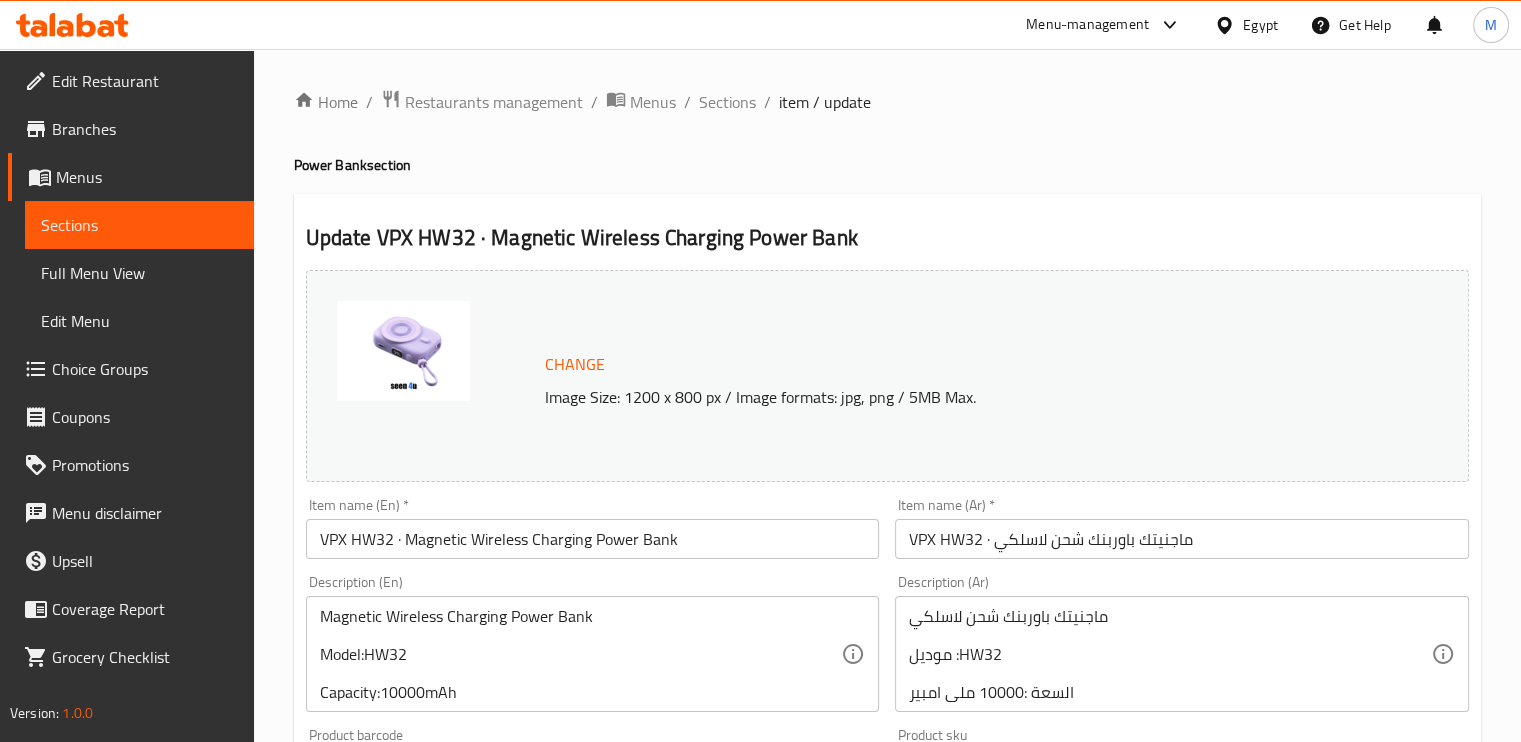 click on "item / update" at bounding box center (825, 102) 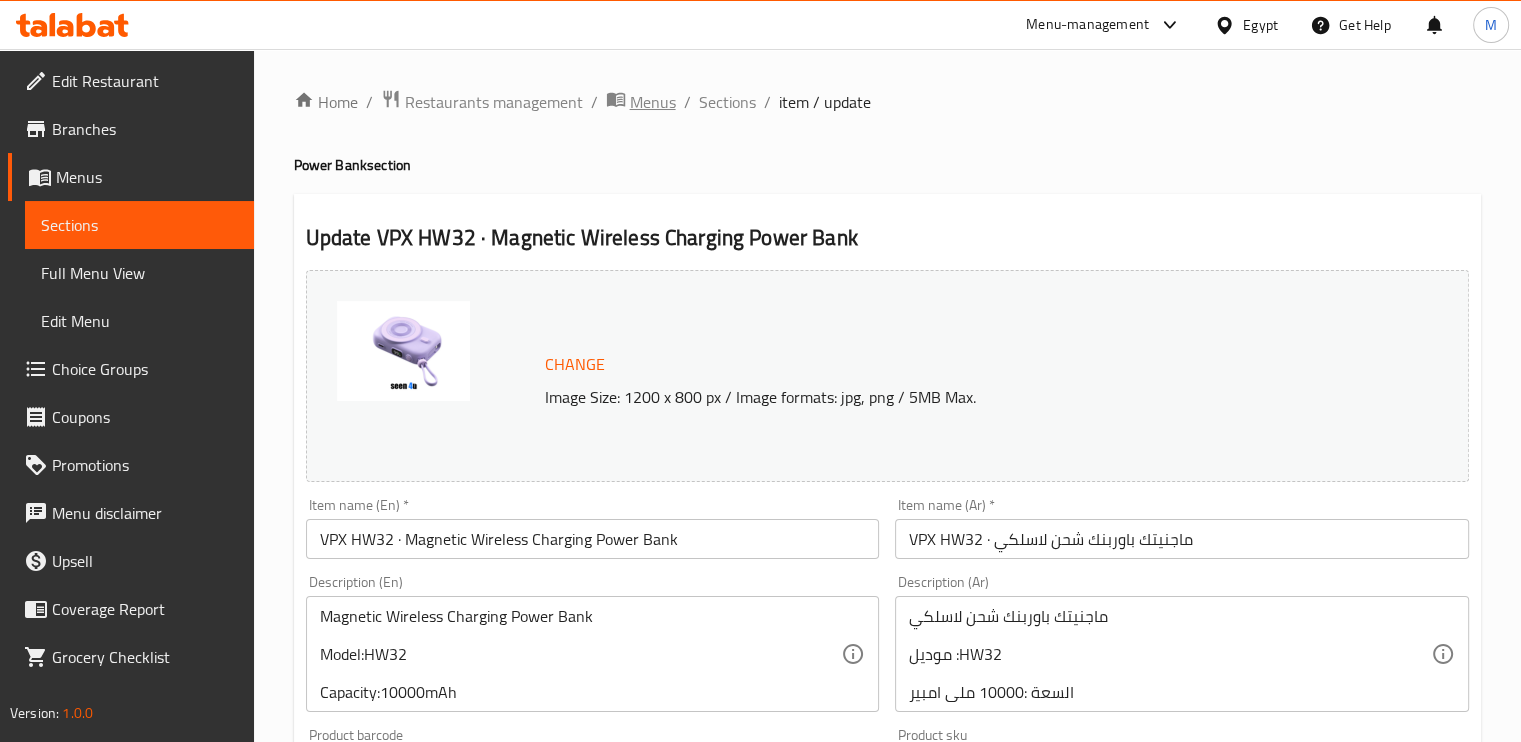 click 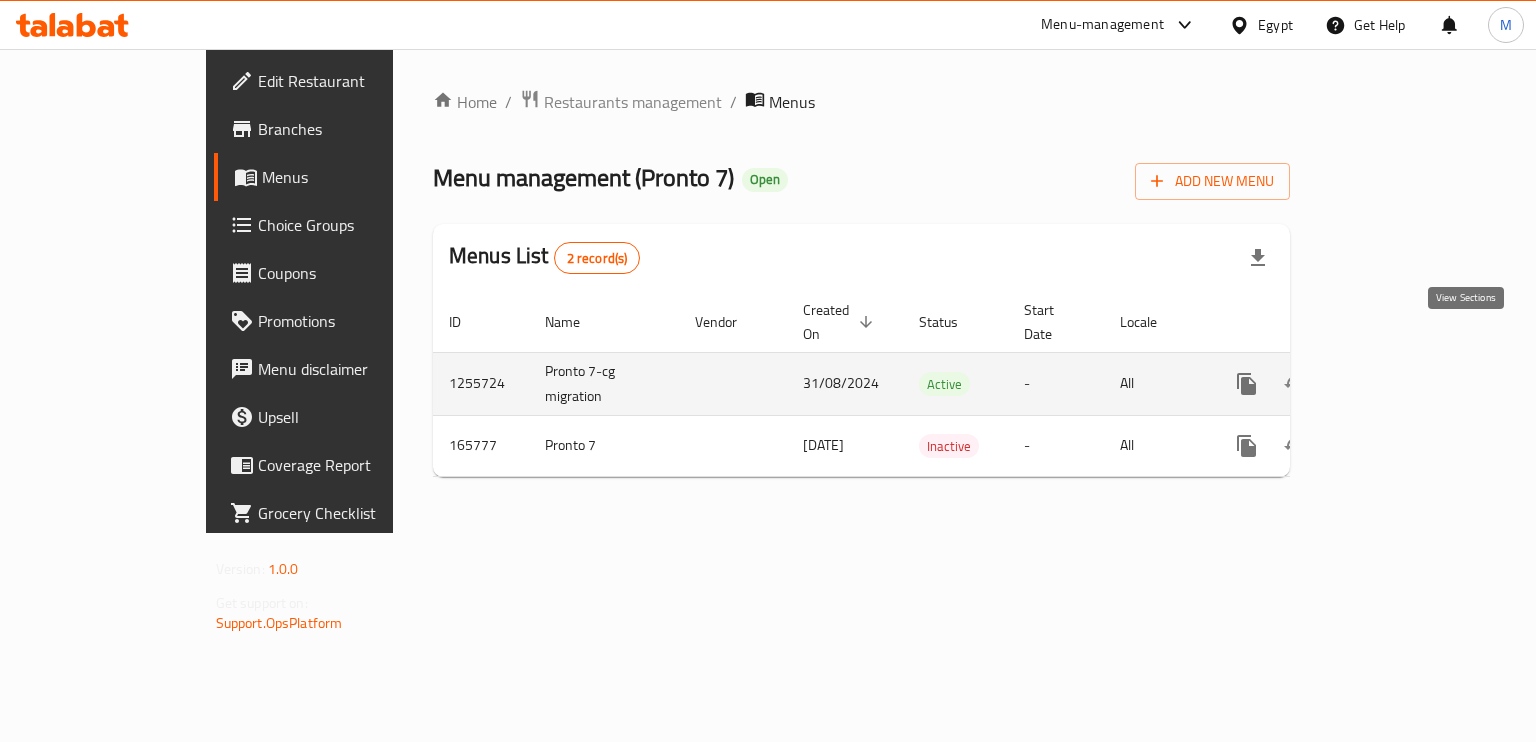 click 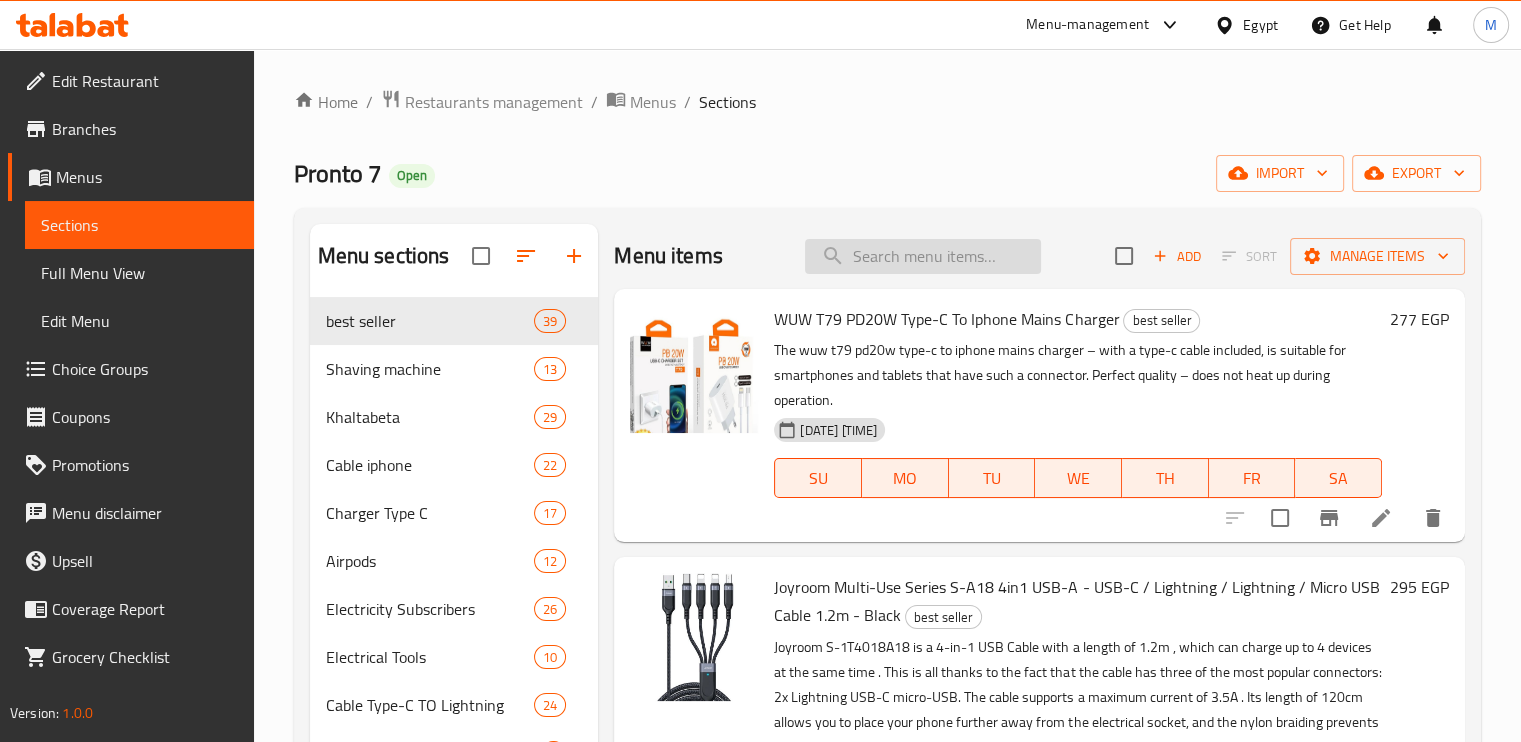 paste on "WUW X177 Lightning to USB – Black Charging & Data Cable (2.4A, 1m)" 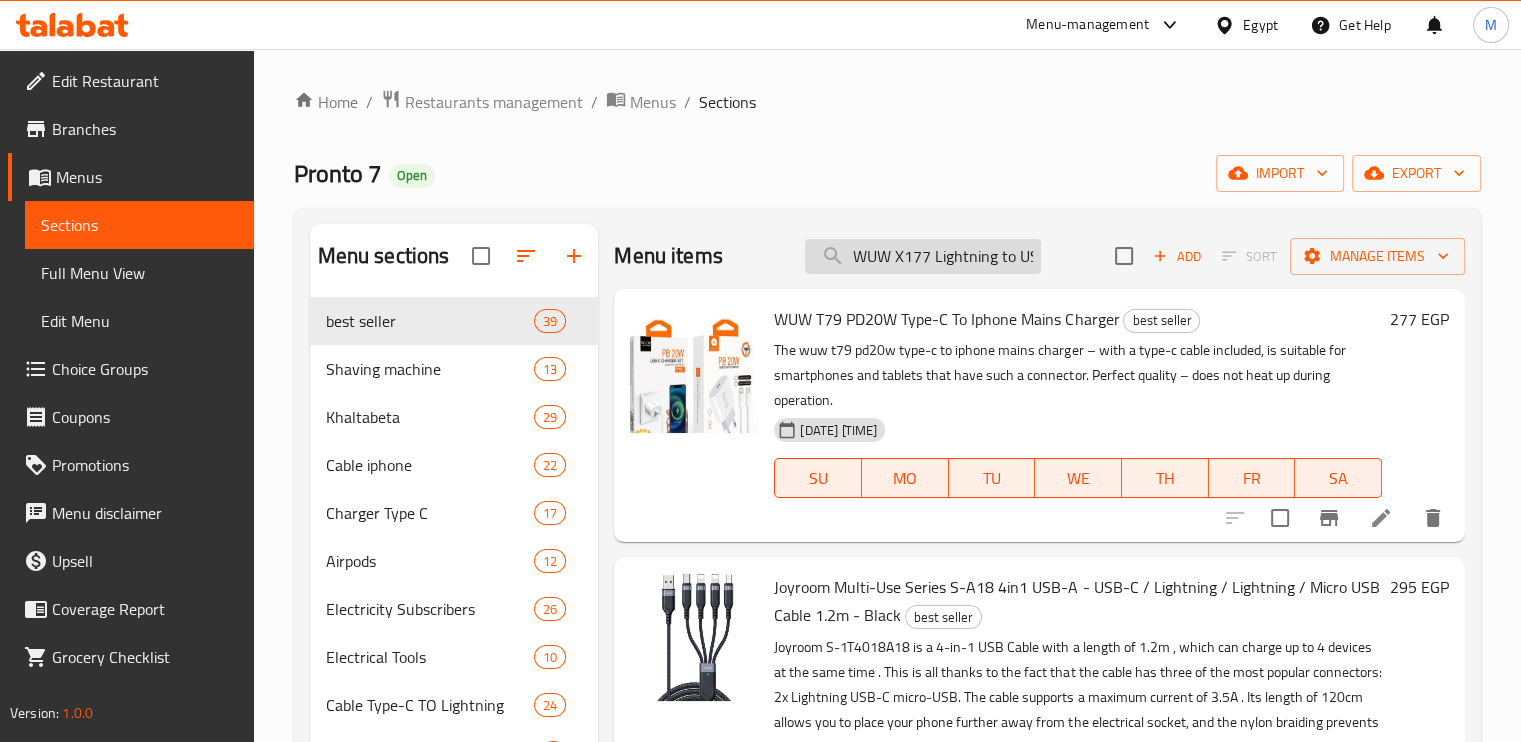 click on "WUW X177 Lightning to USB – Black Charging & Data Cable (2.4A, 1m)" at bounding box center (923, 256) 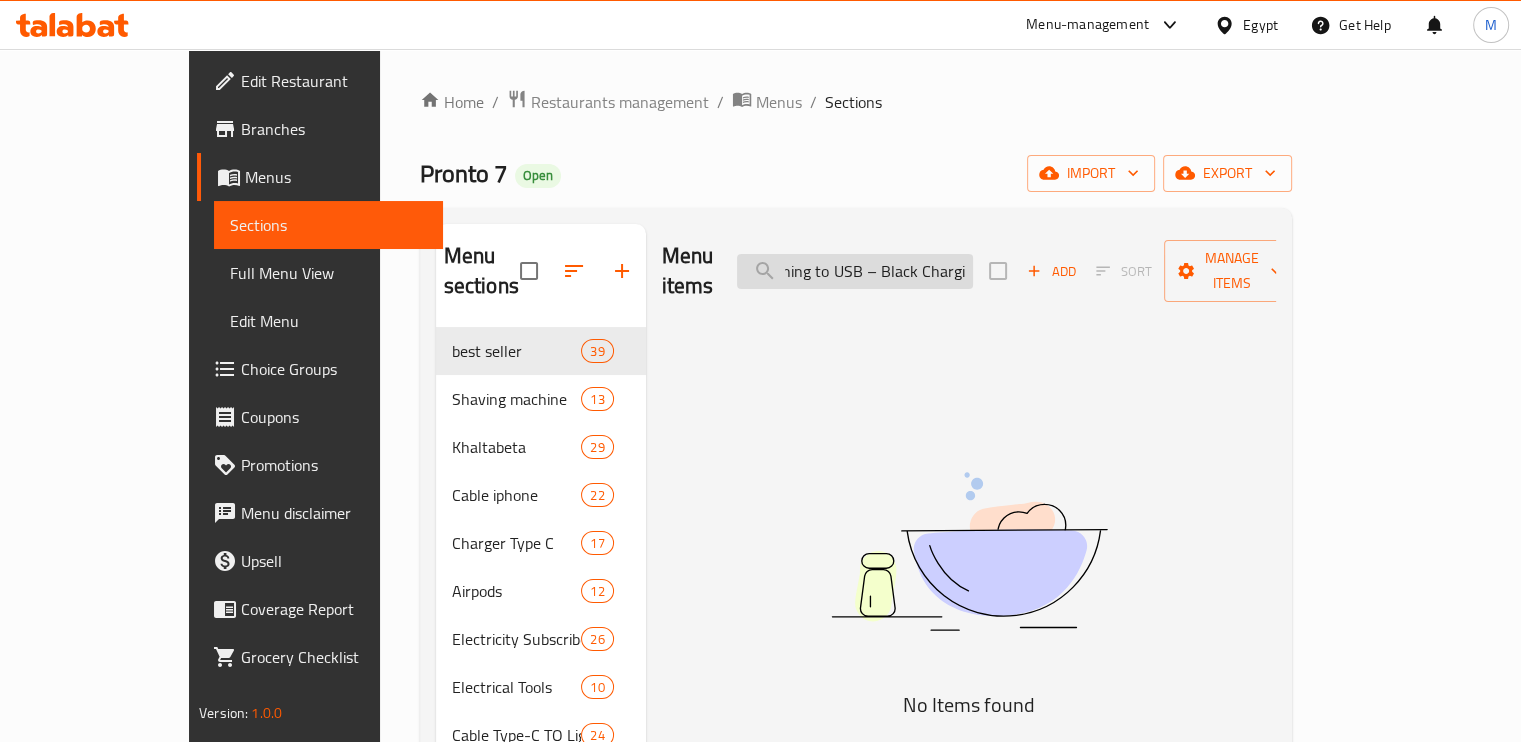scroll, scrollTop: 0, scrollLeft: 0, axis: both 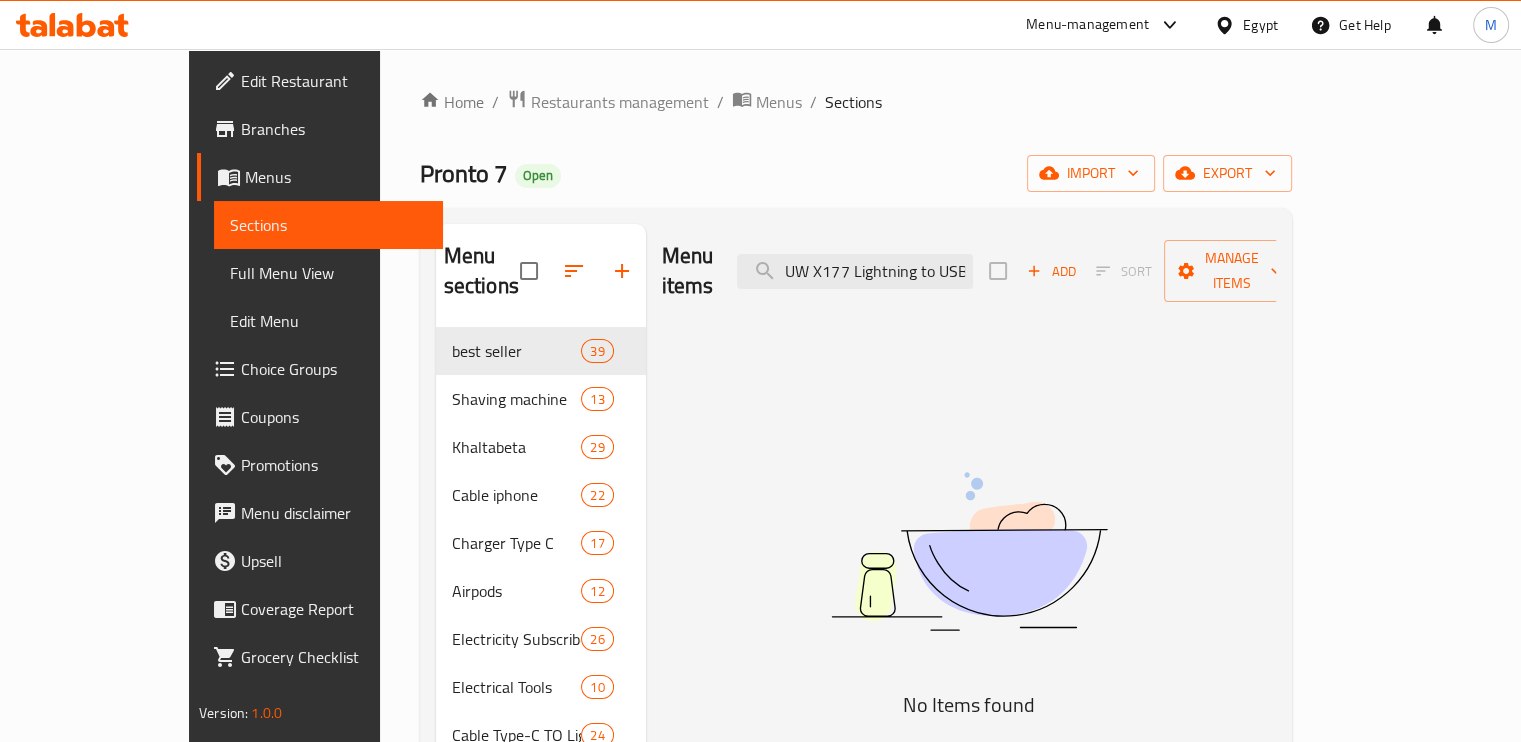 click on "Menu items UW X177 Lightning to USB – Black Charging & D Add Sort Manage items No Items found" at bounding box center (961, 1311) 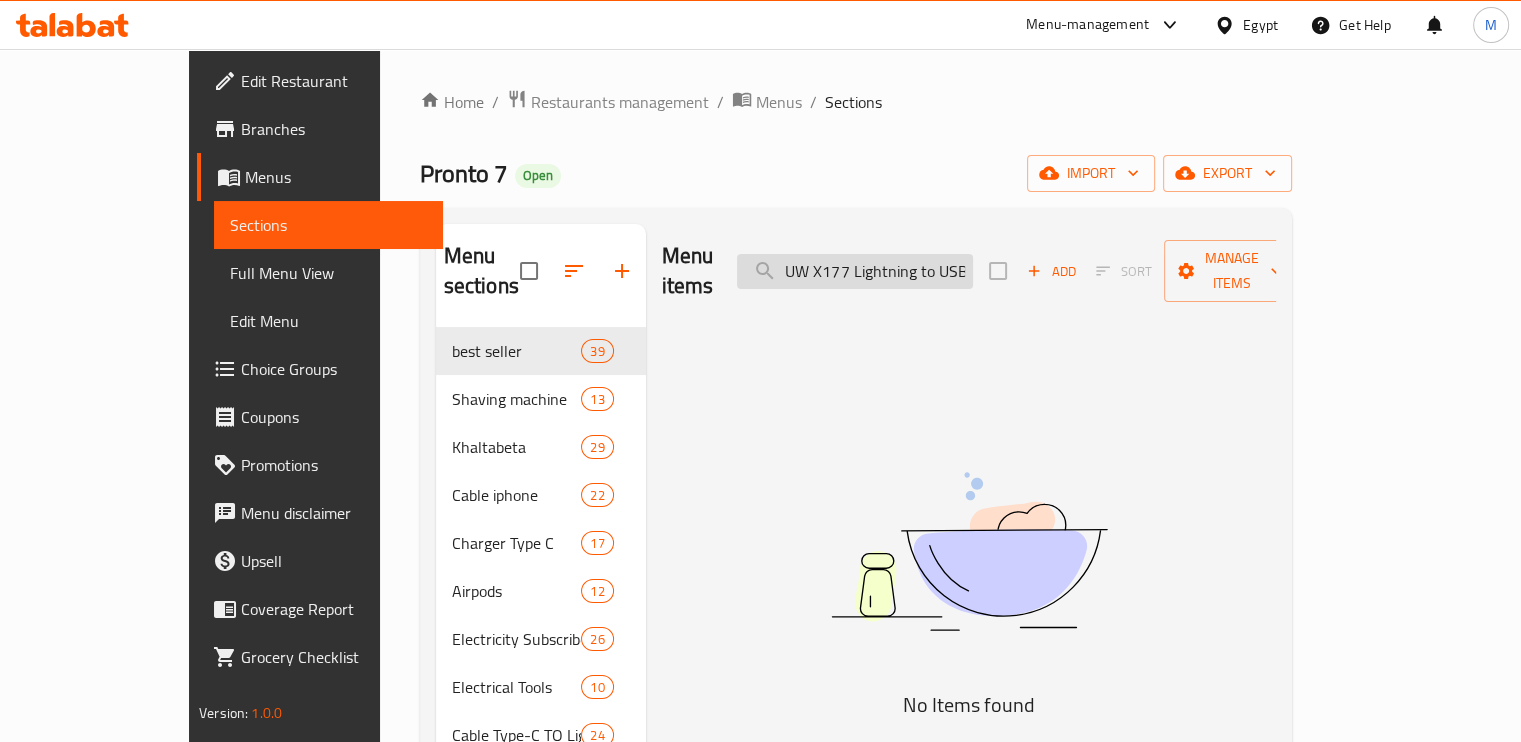 click on "UW X177 Lightning to USB – Black Charging & D" at bounding box center (855, 271) 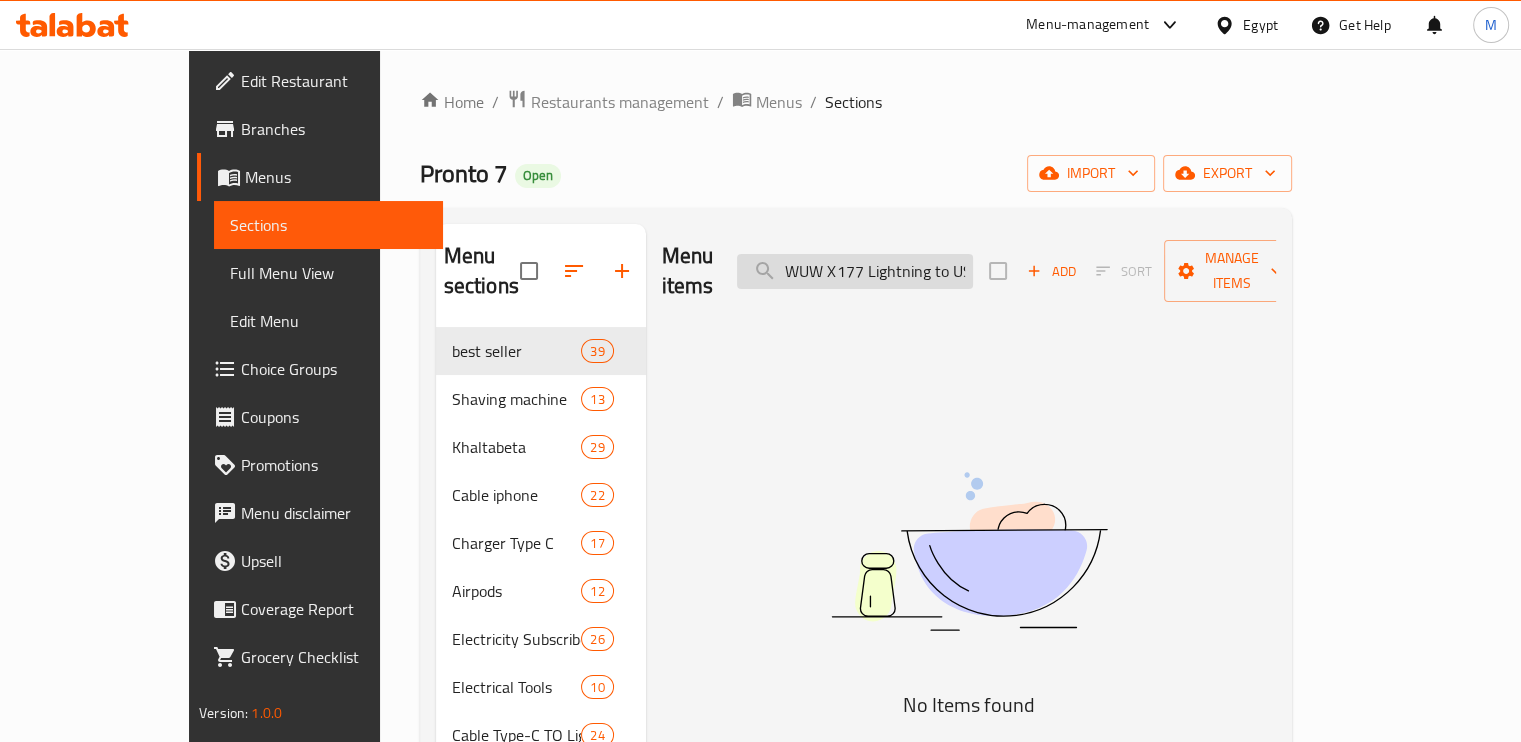 click on "WUW X177 Lightning to USB" at bounding box center [855, 271] 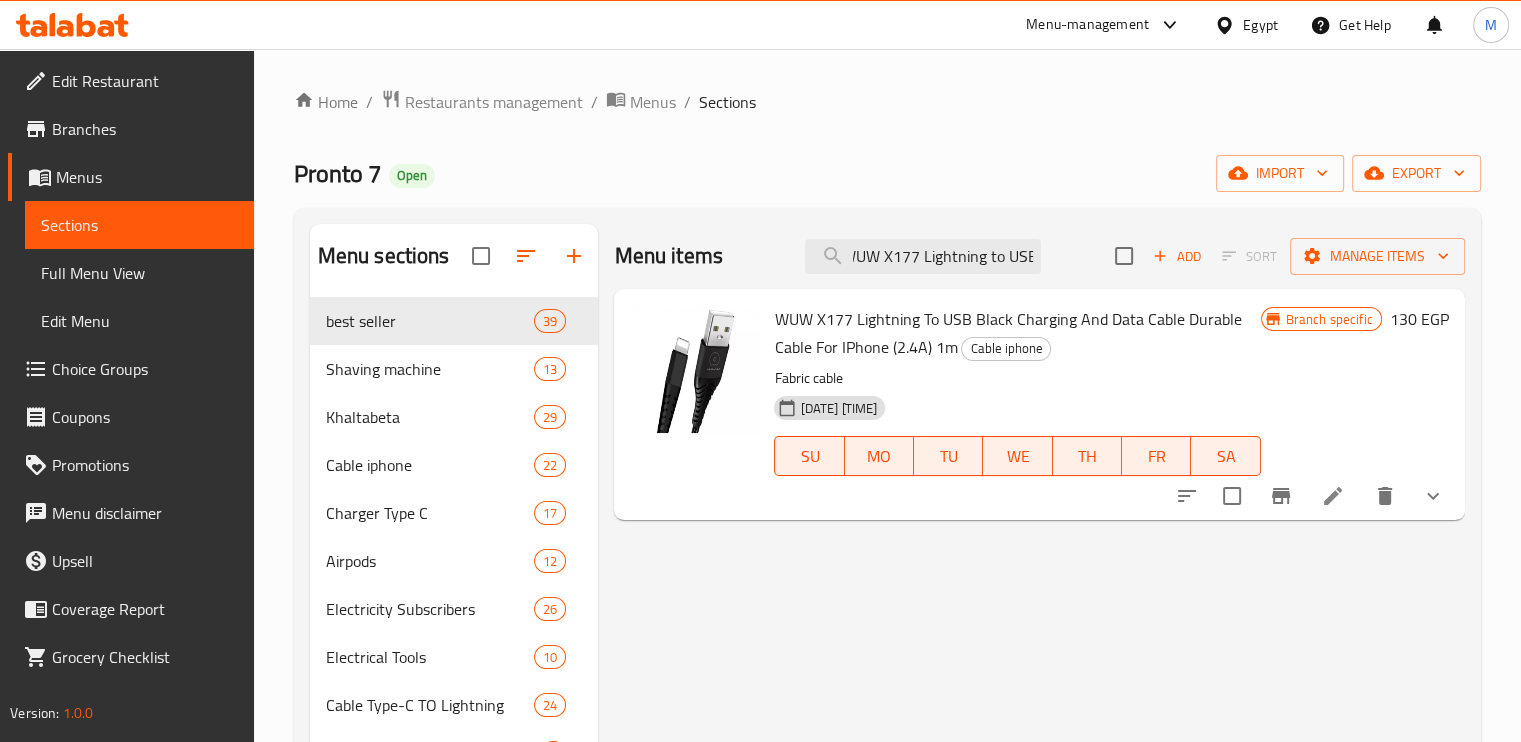 type on "WUW X177 Lightning to USB" 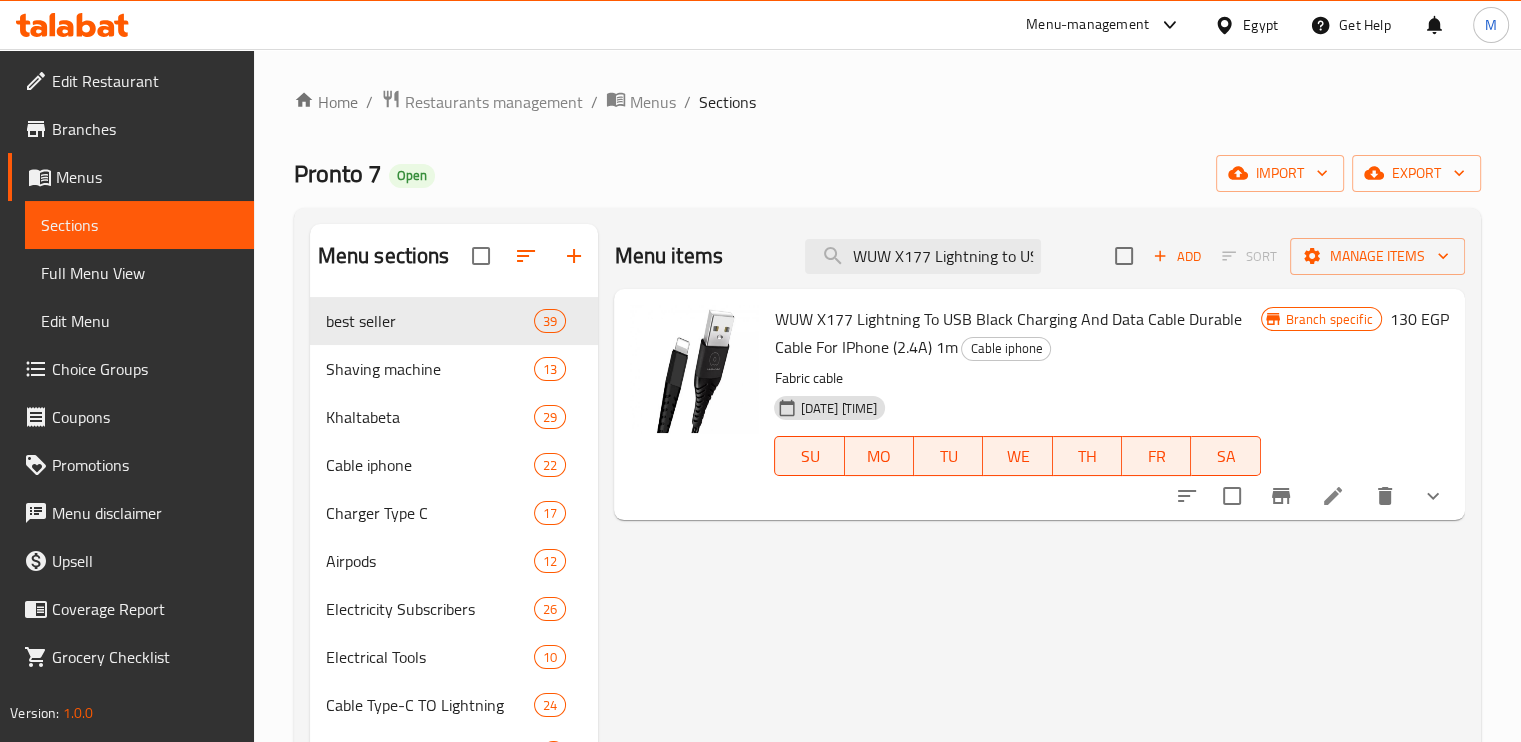 click on "WUW X177 Lightning To USB Black Charging And Data Cable Durable Cable For IPhone (2.4A) 1m" at bounding box center (1007, 333) 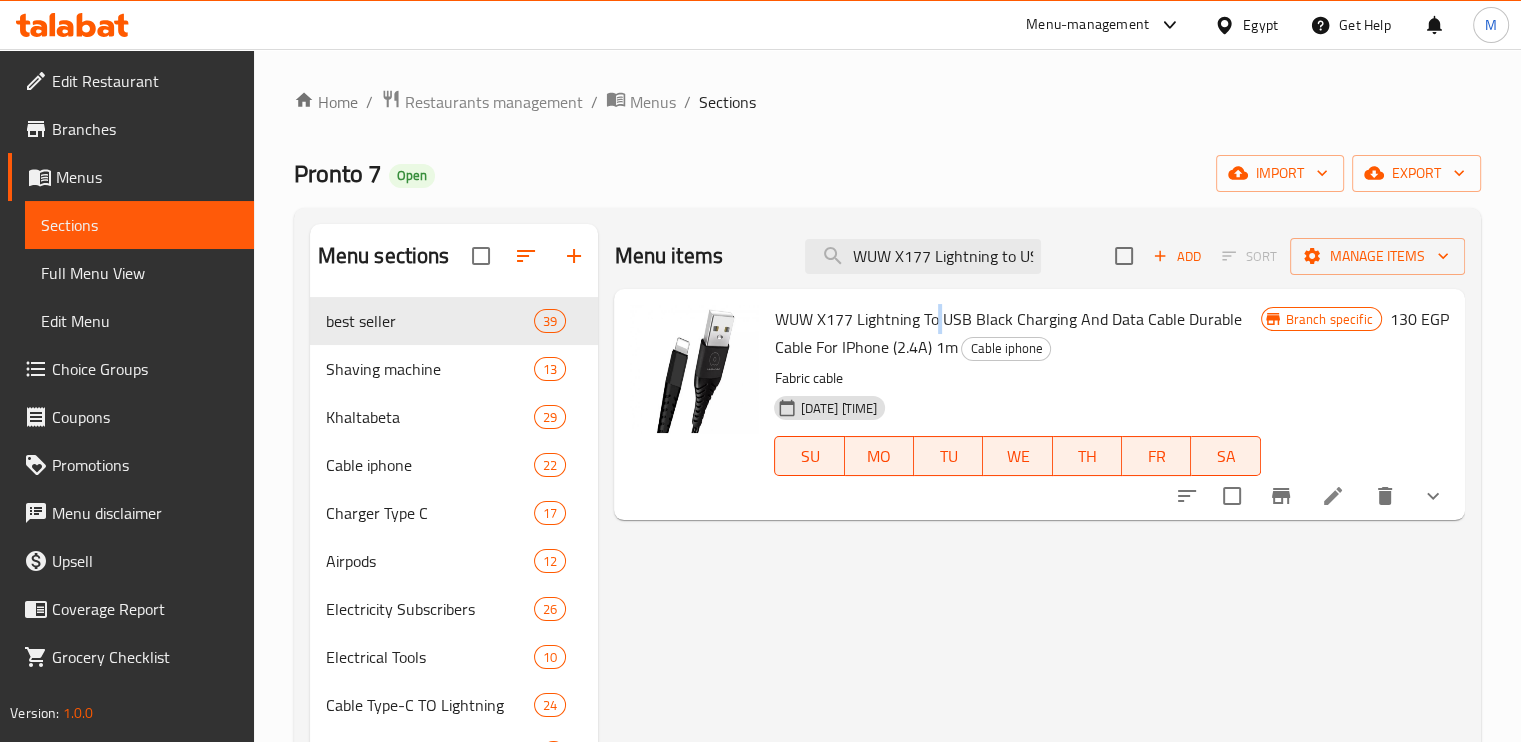 click on "WUW X177 Lightning To USB Black Charging And Data Cable Durable Cable For IPhone (2.4A) 1m" at bounding box center (1007, 333) 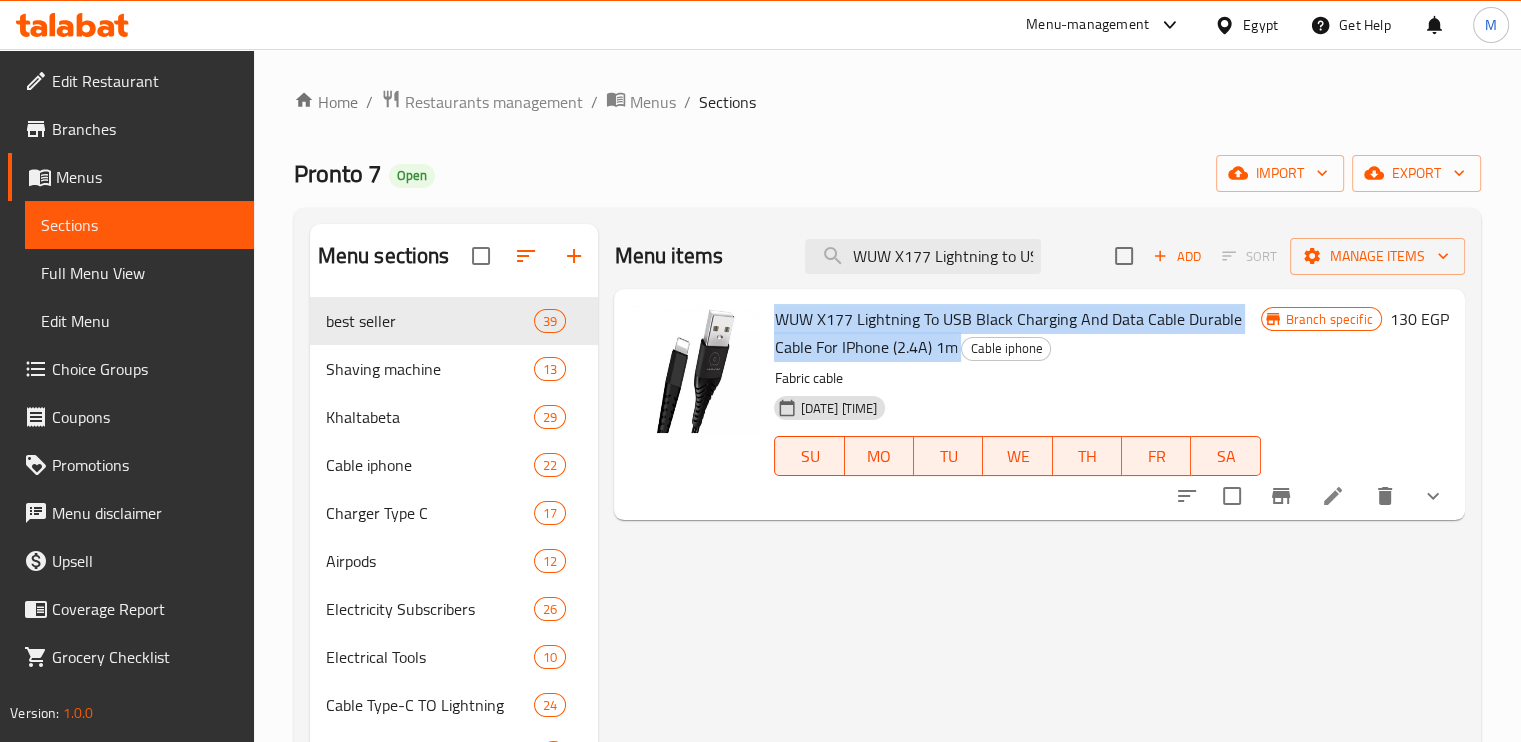 click on "WUW X177 Lightning To USB Black Charging And Data Cable Durable Cable For IPhone (2.4A) 1m" at bounding box center (1007, 333) 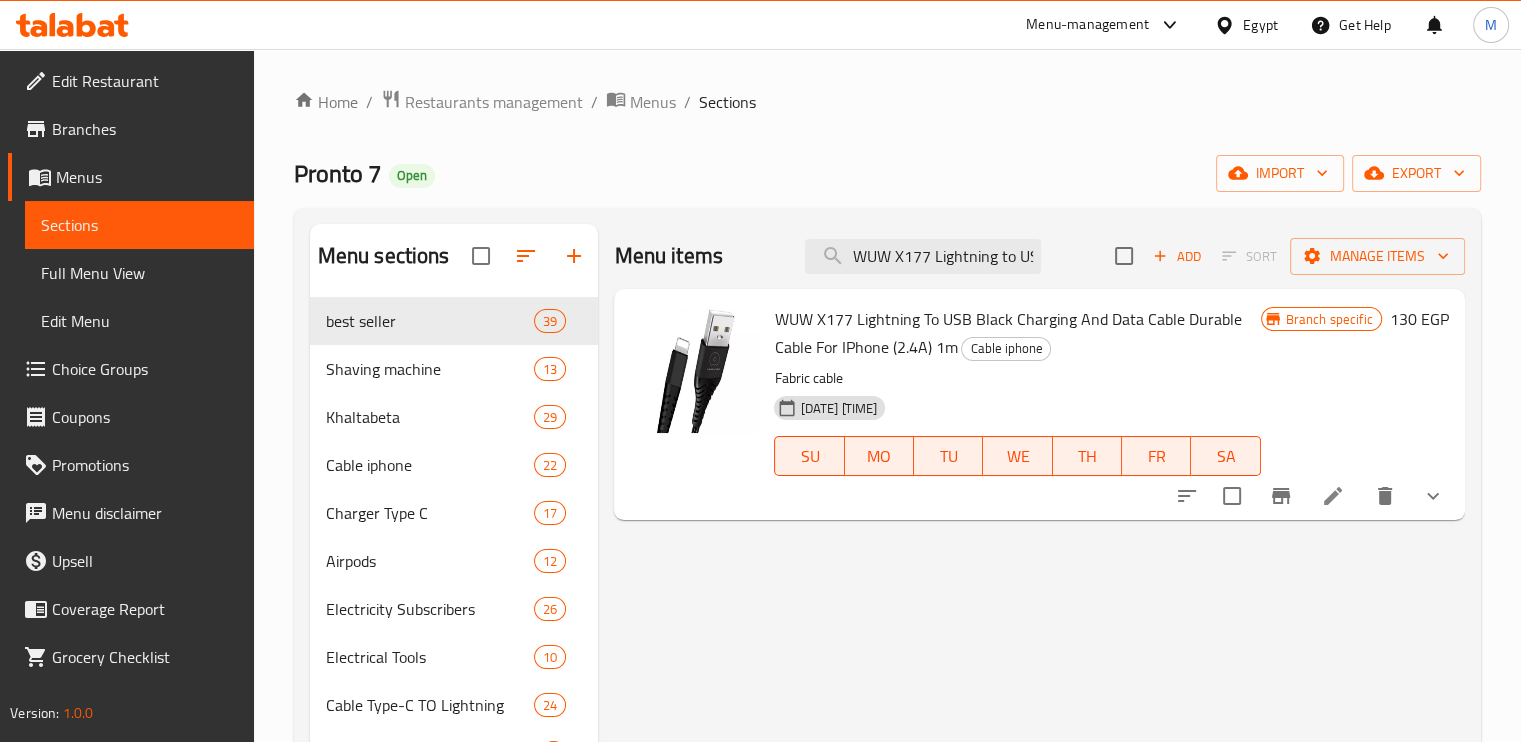 click on "Fabric cable" at bounding box center [1017, 378] 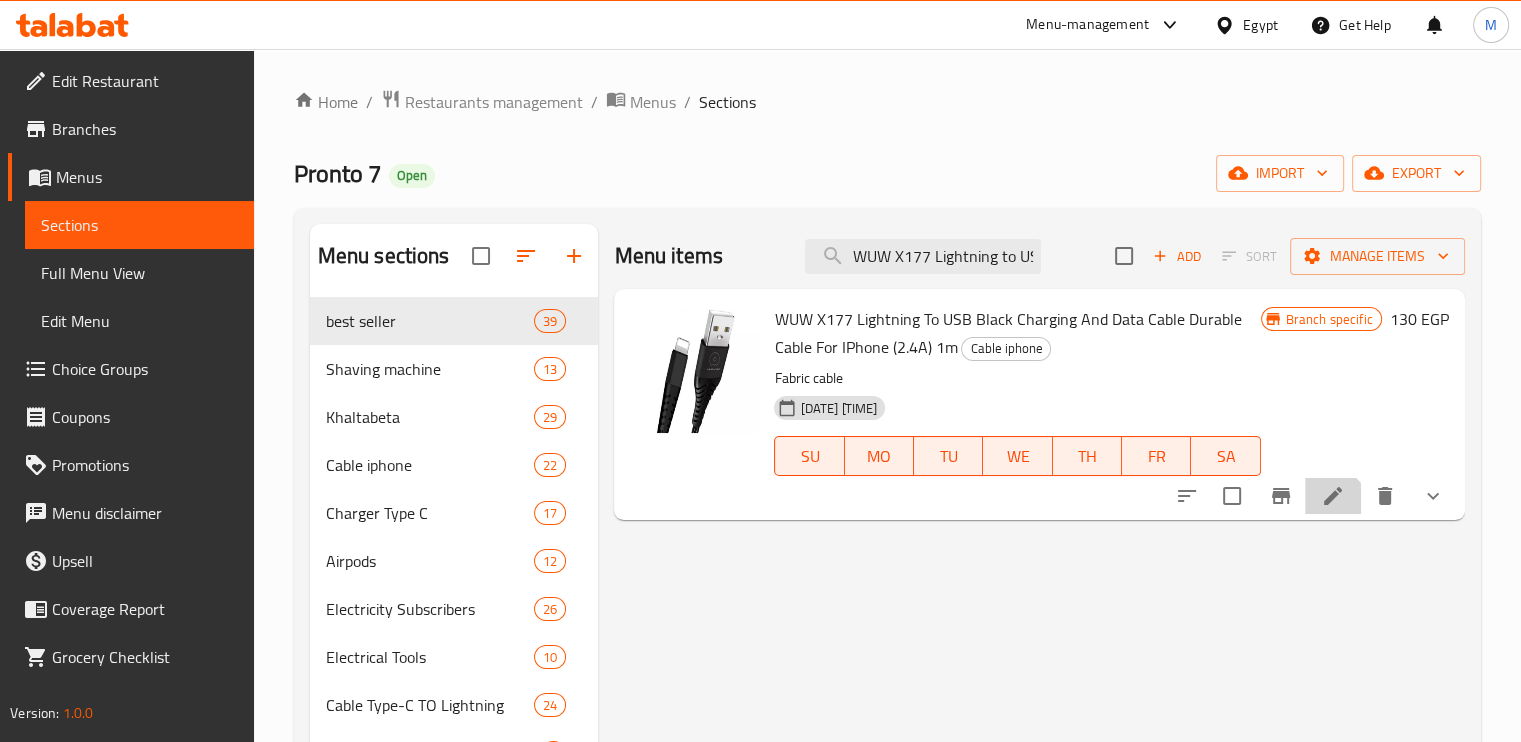 click at bounding box center [1333, 496] 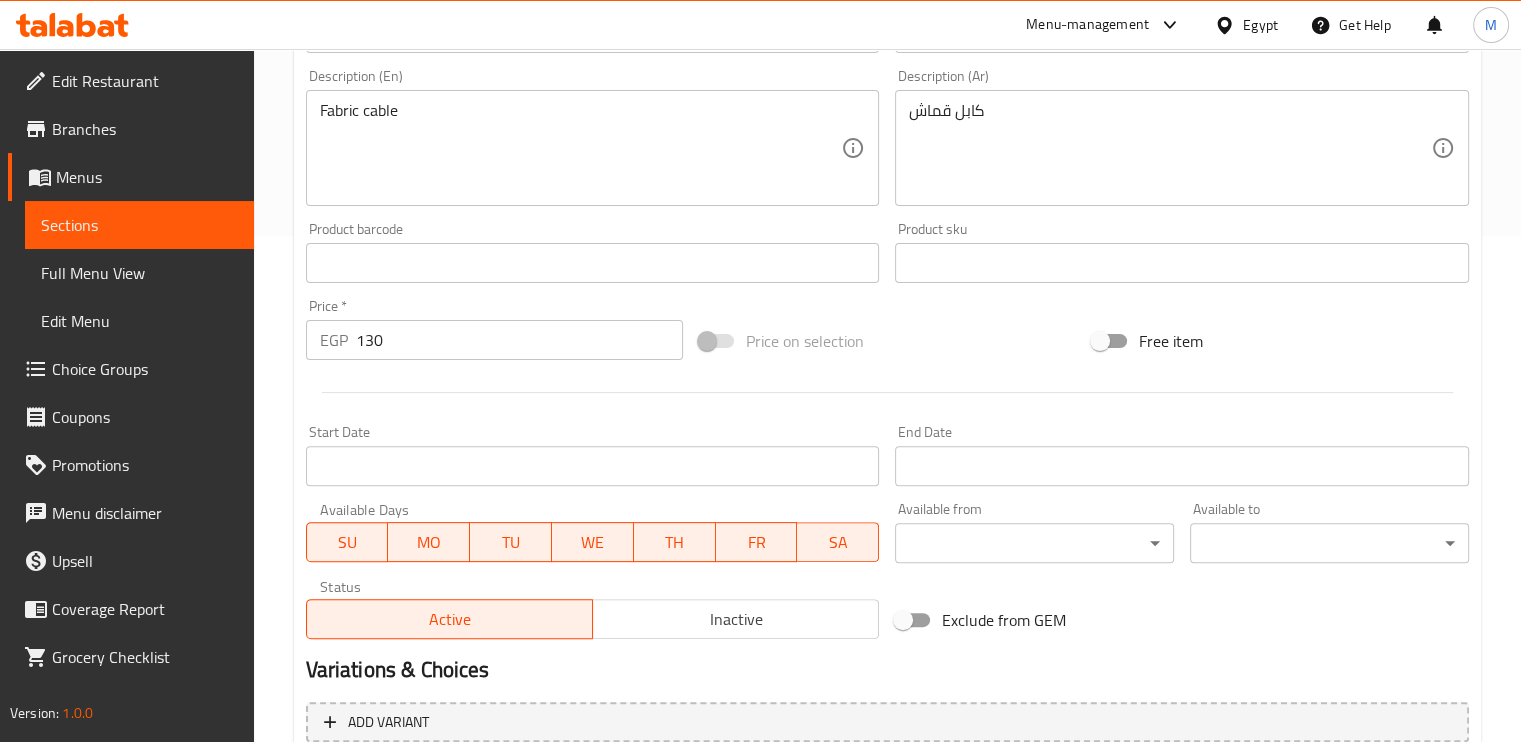 scroll, scrollTop: 364, scrollLeft: 0, axis: vertical 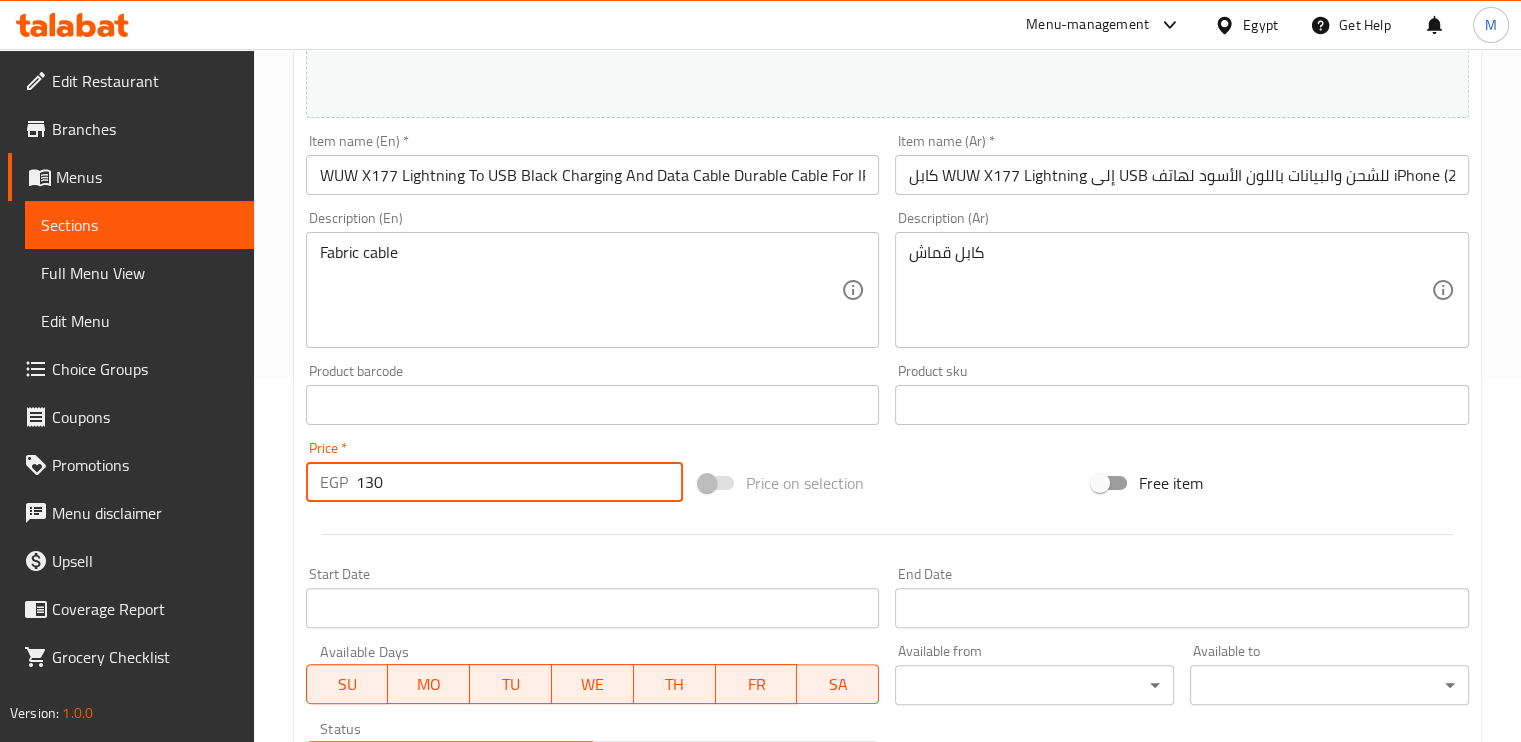 click on "130" at bounding box center (519, 482) 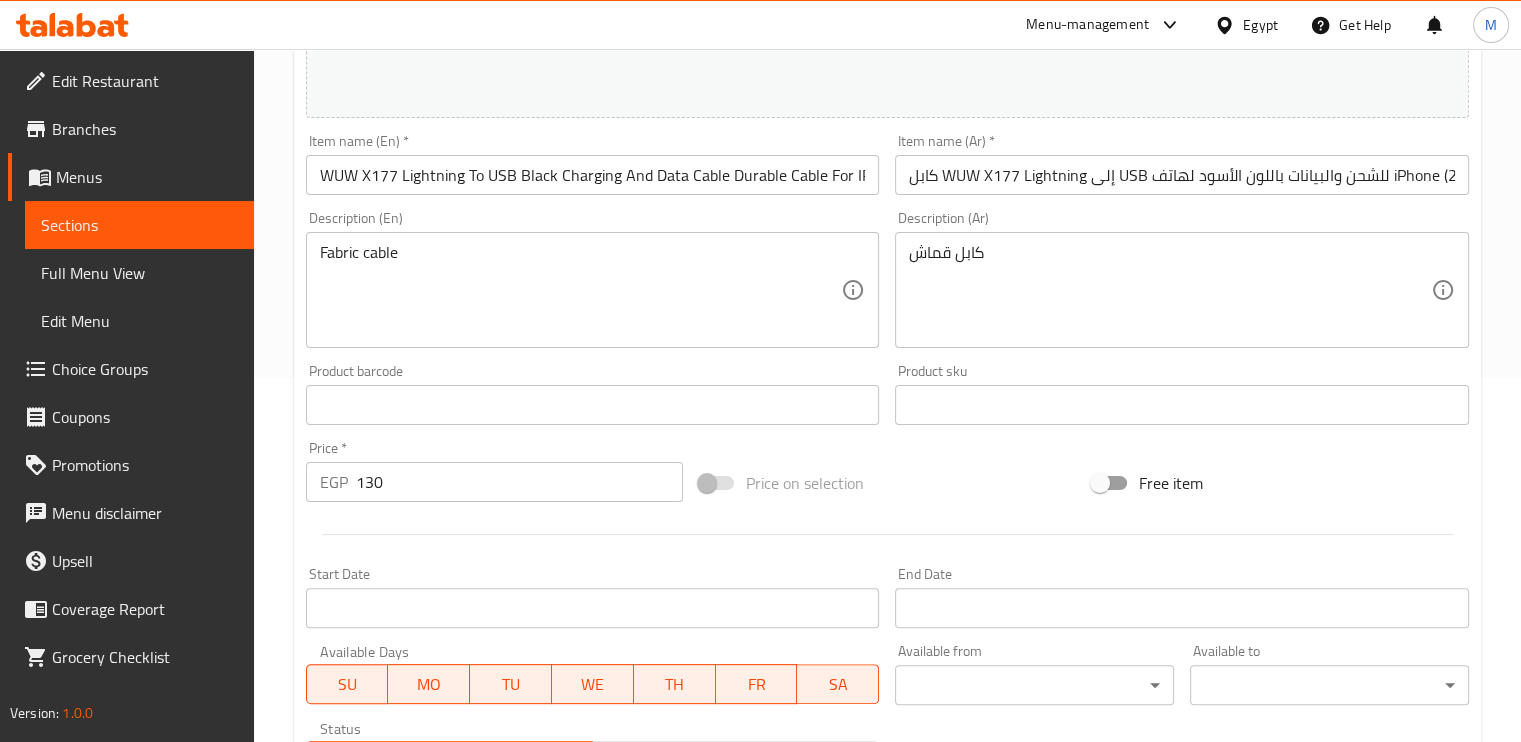 click on "كابل قماش Description (Ar)" at bounding box center [1182, 290] 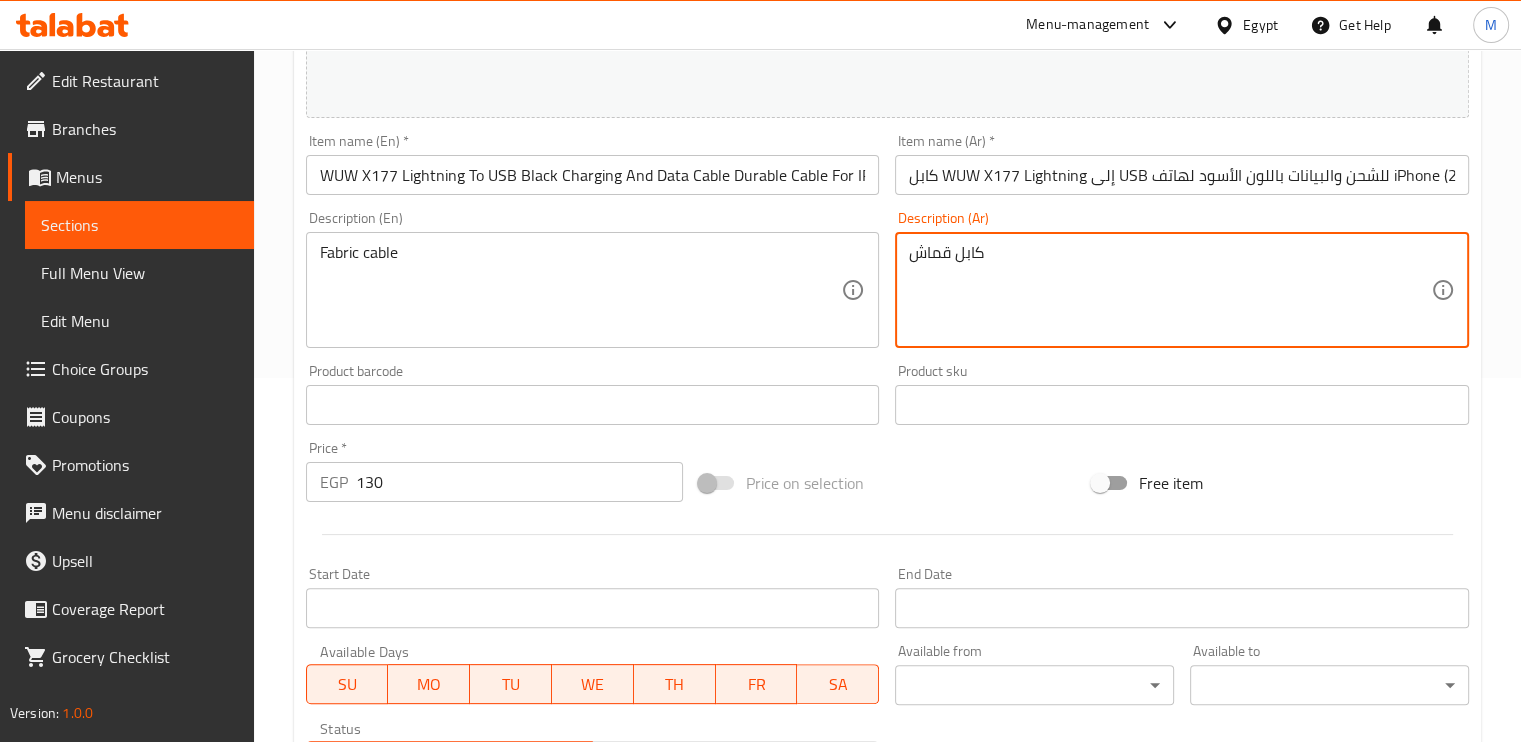 scroll, scrollTop: 0, scrollLeft: 0, axis: both 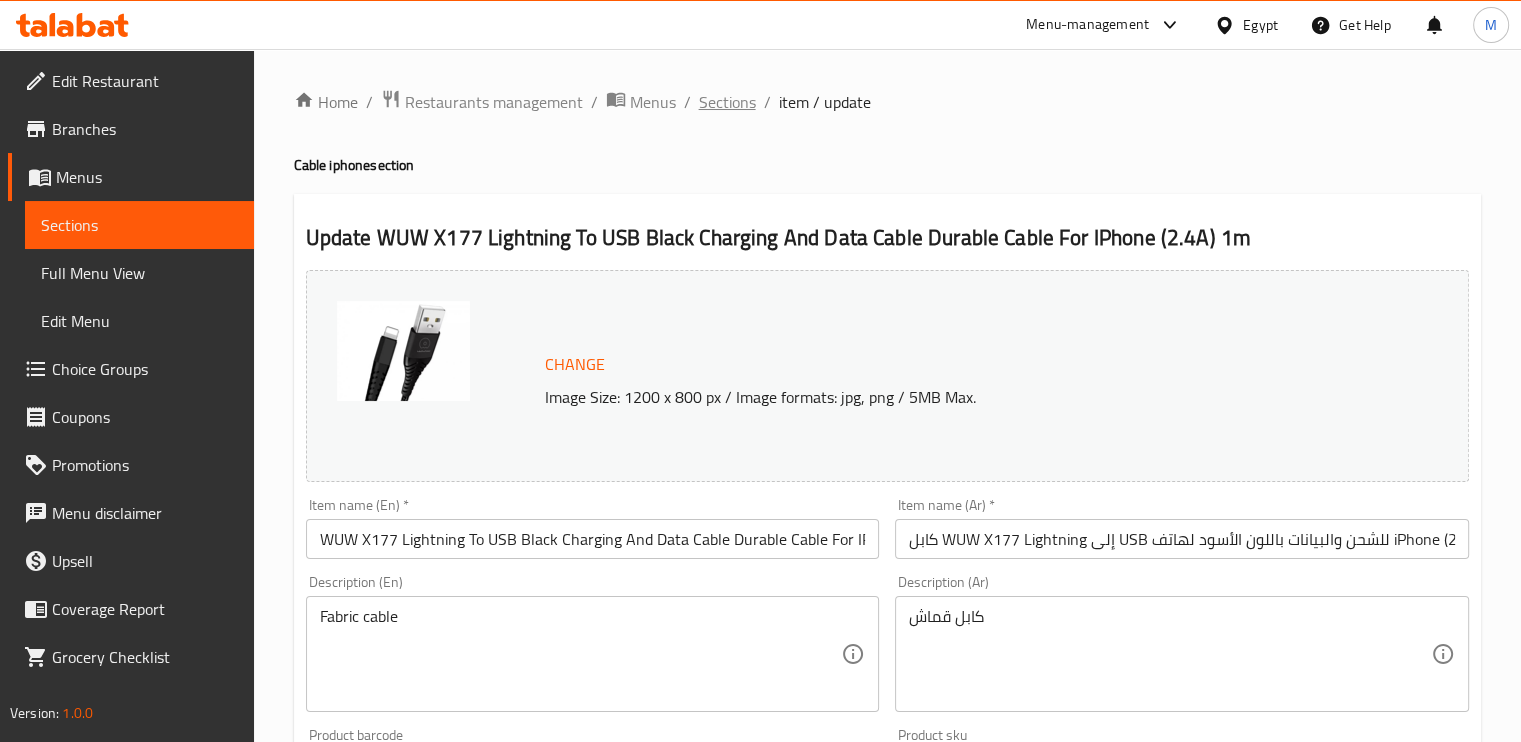 click on "Sections" at bounding box center [727, 102] 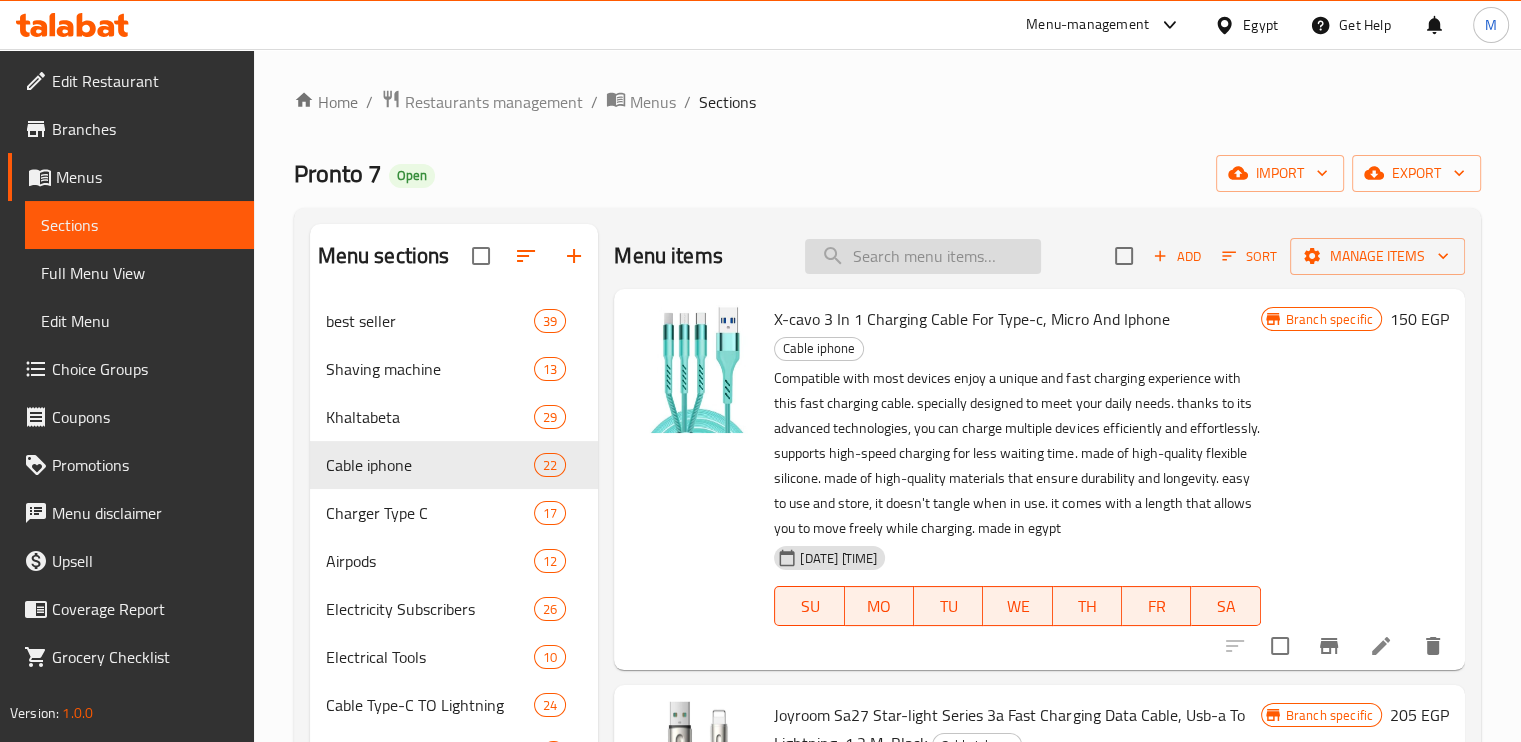 paste on "VPX HW32" 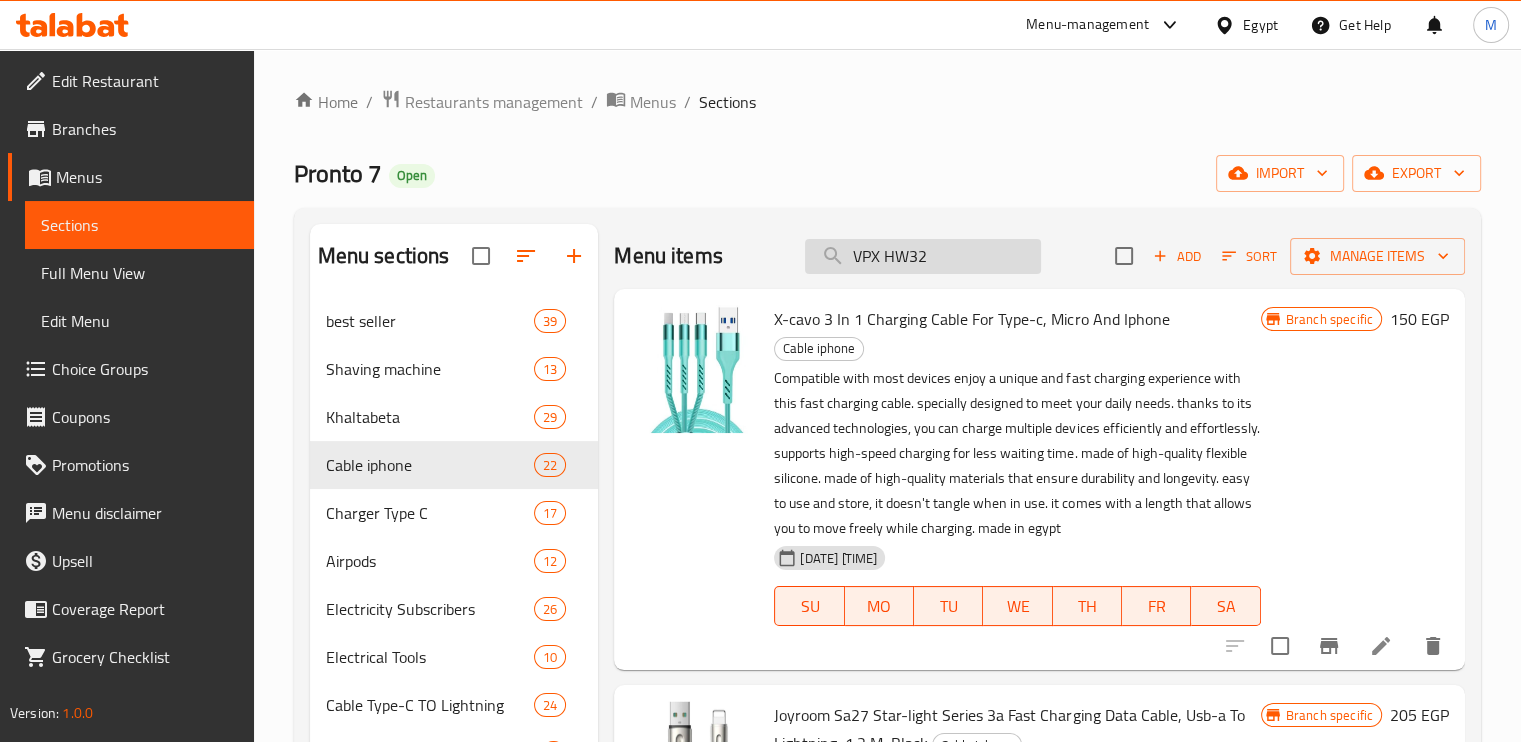 click on "VPX HW32" at bounding box center (923, 256) 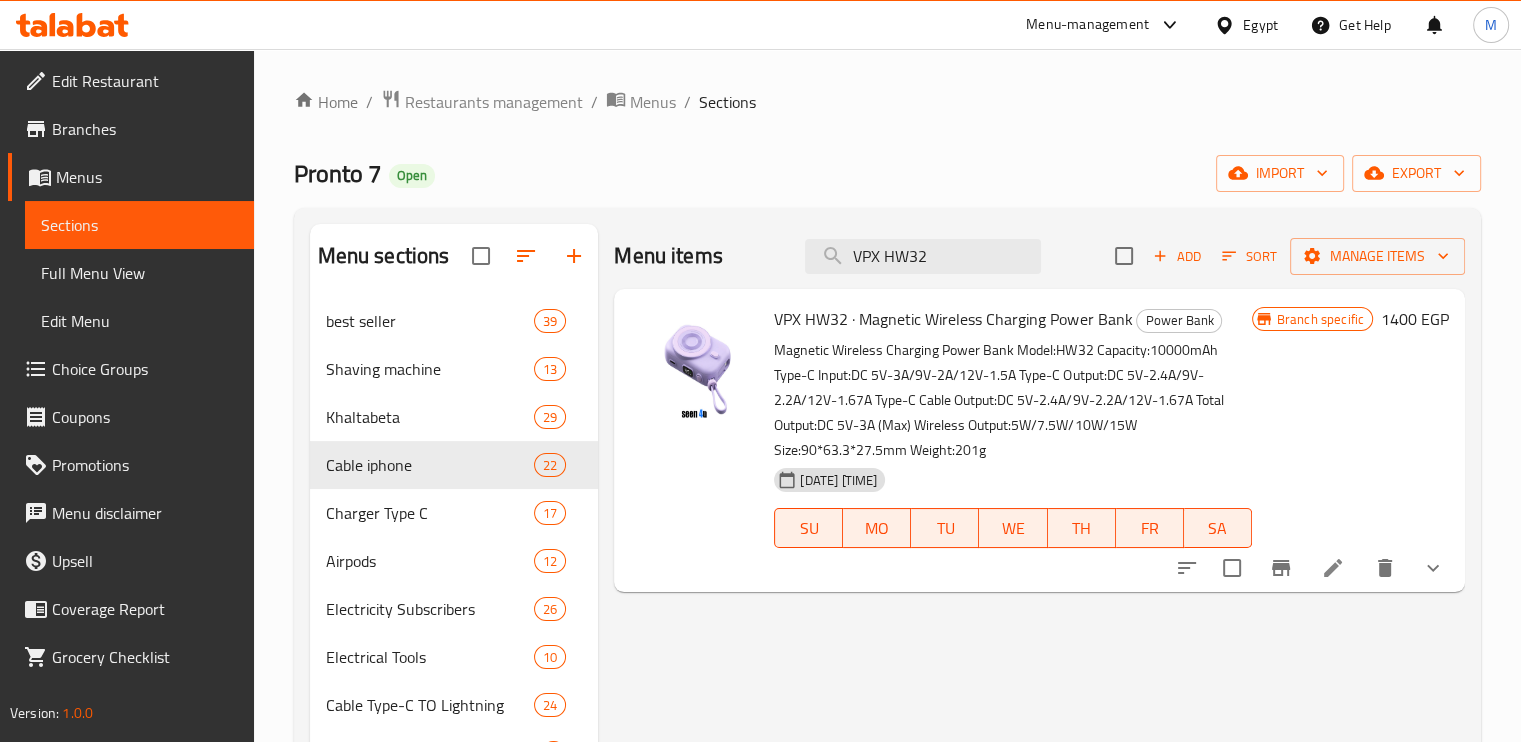 type on "VPX HW32" 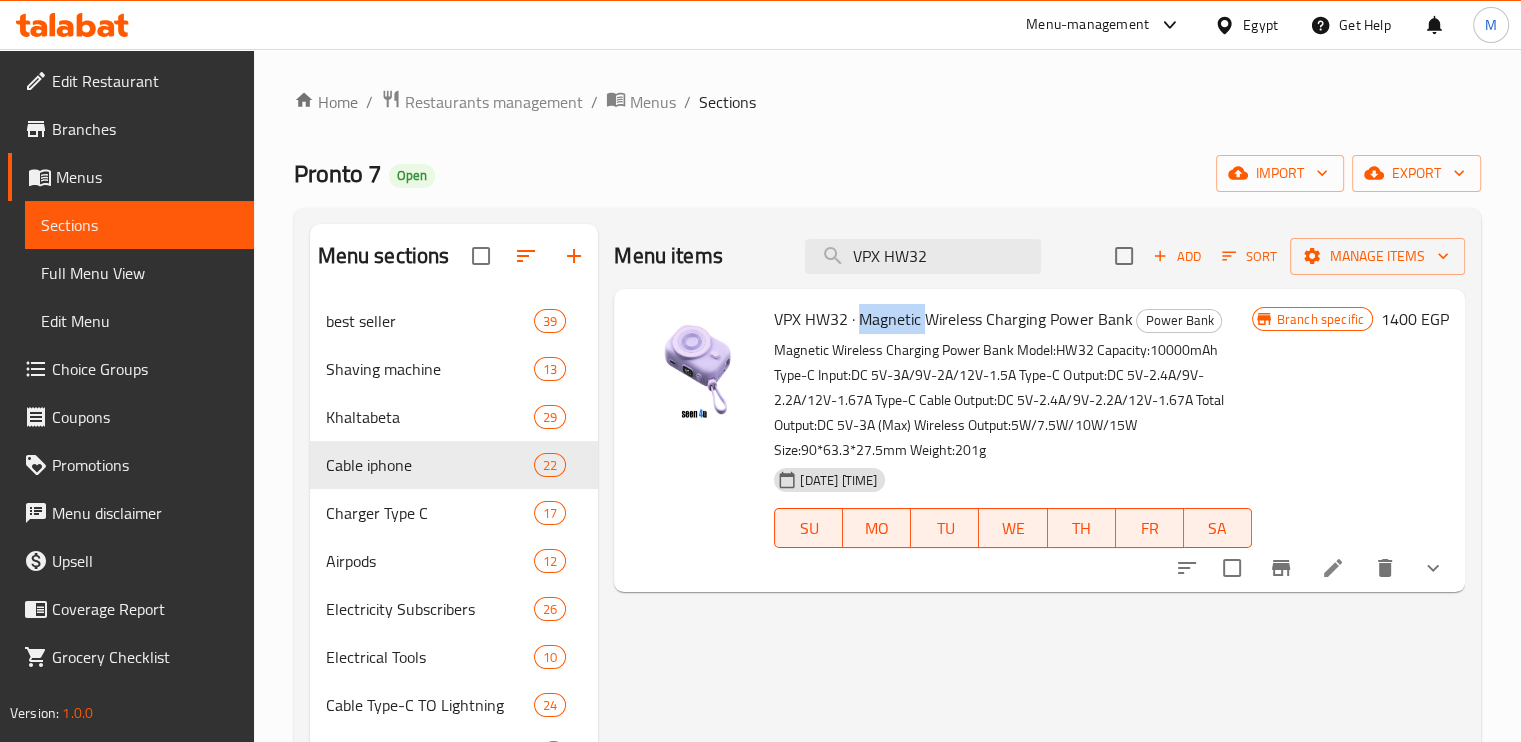 click on "VPX HW32 · Magnetic Wireless Charging Power Bank" at bounding box center [953, 319] 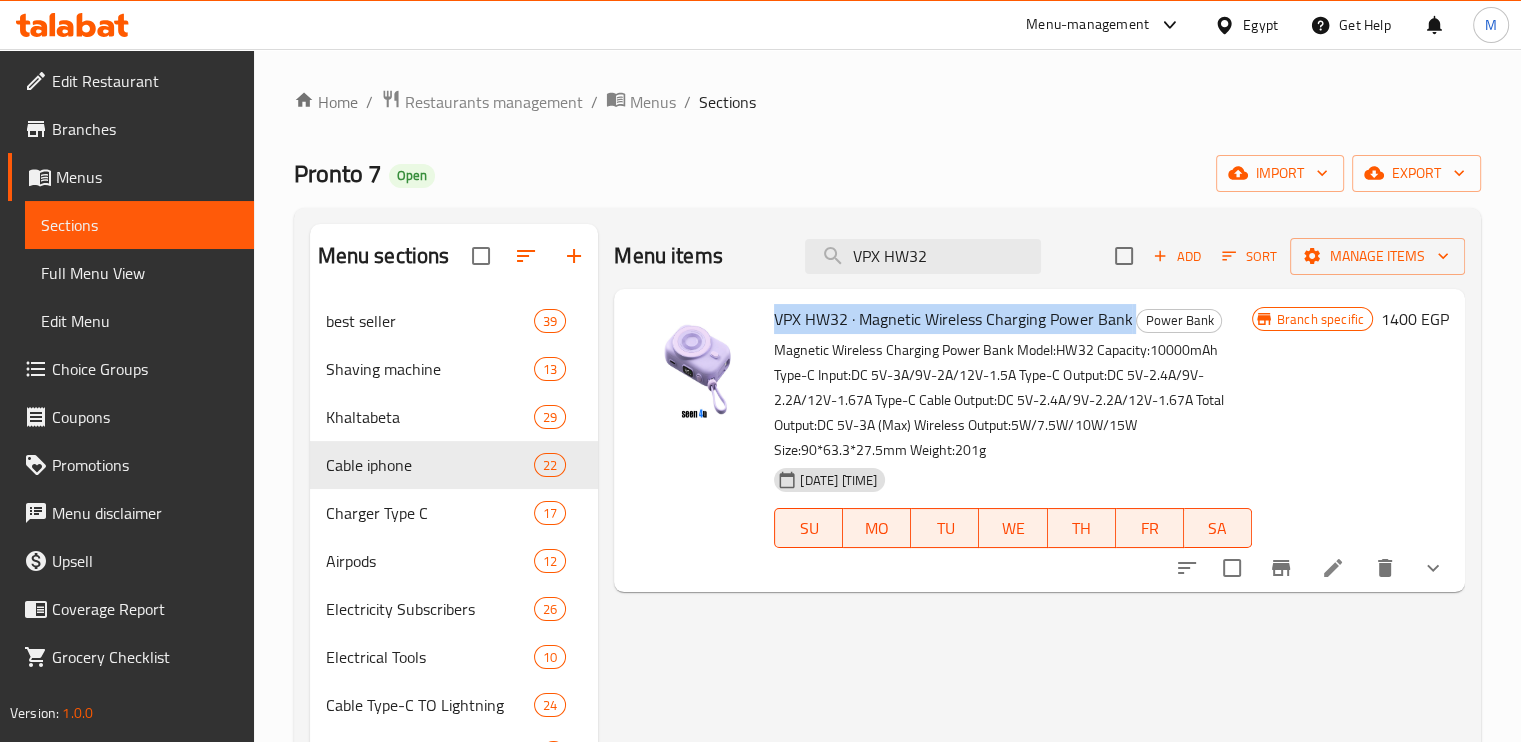 click on "VPX HW32 · Magnetic Wireless Charging Power Bank" at bounding box center (953, 319) 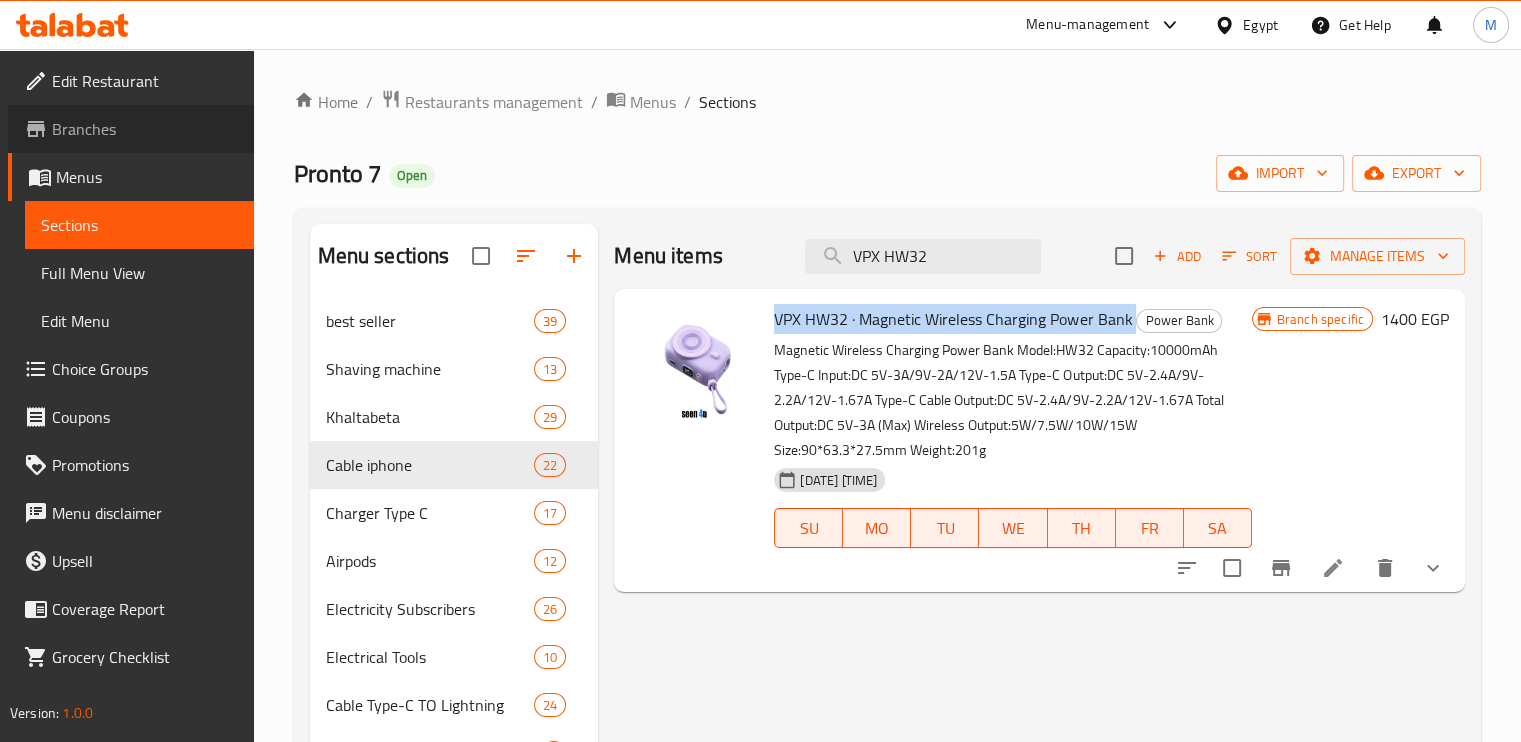 click on "Branches" at bounding box center [145, 129] 